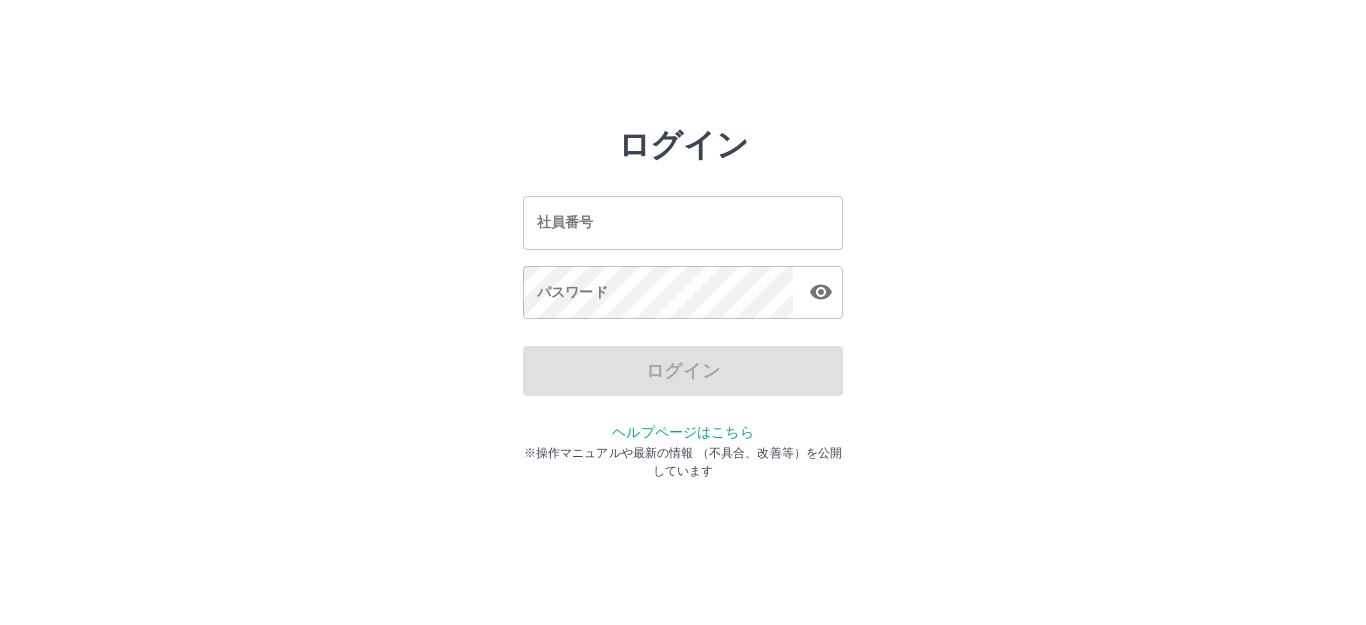 scroll, scrollTop: 0, scrollLeft: 0, axis: both 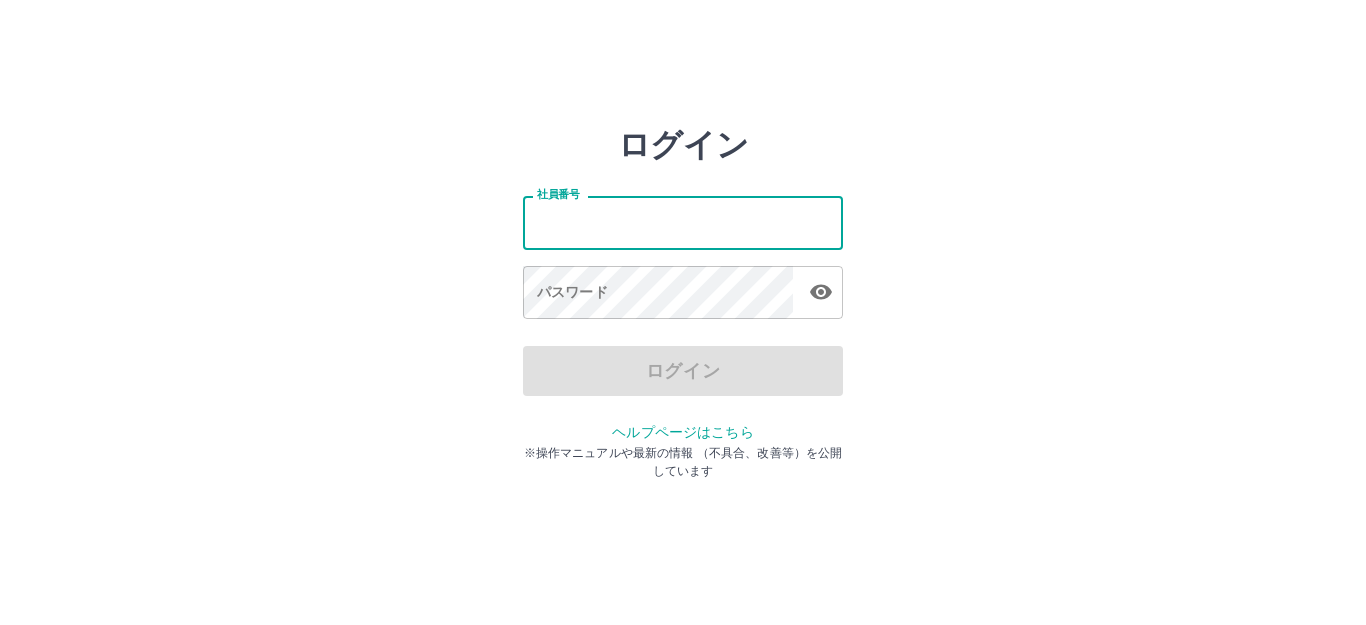 click on "社員番号" at bounding box center [683, 222] 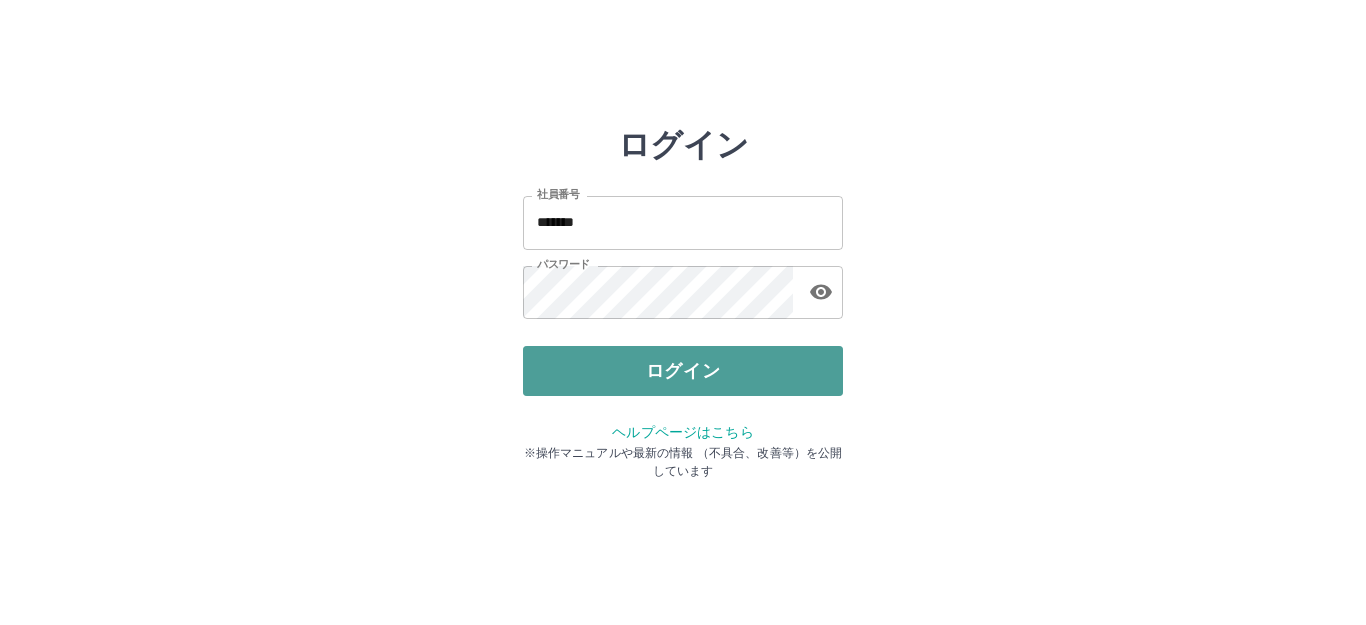 click on "ログイン" at bounding box center (683, 371) 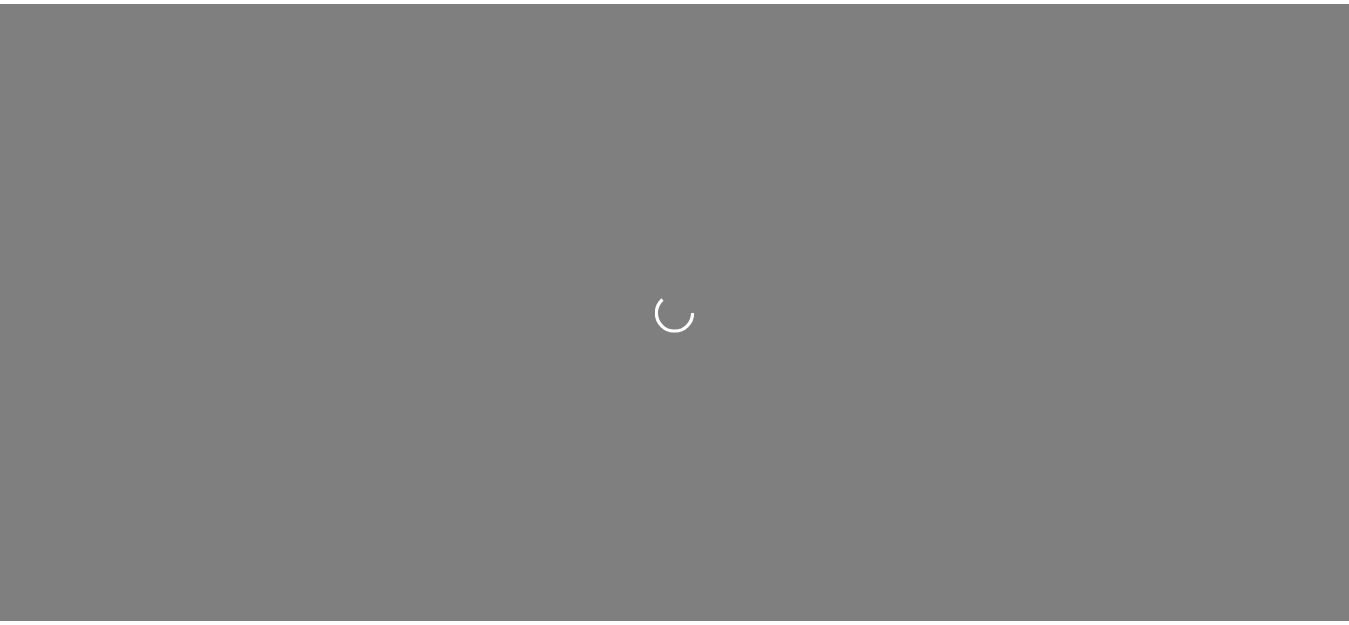 scroll, scrollTop: 0, scrollLeft: 0, axis: both 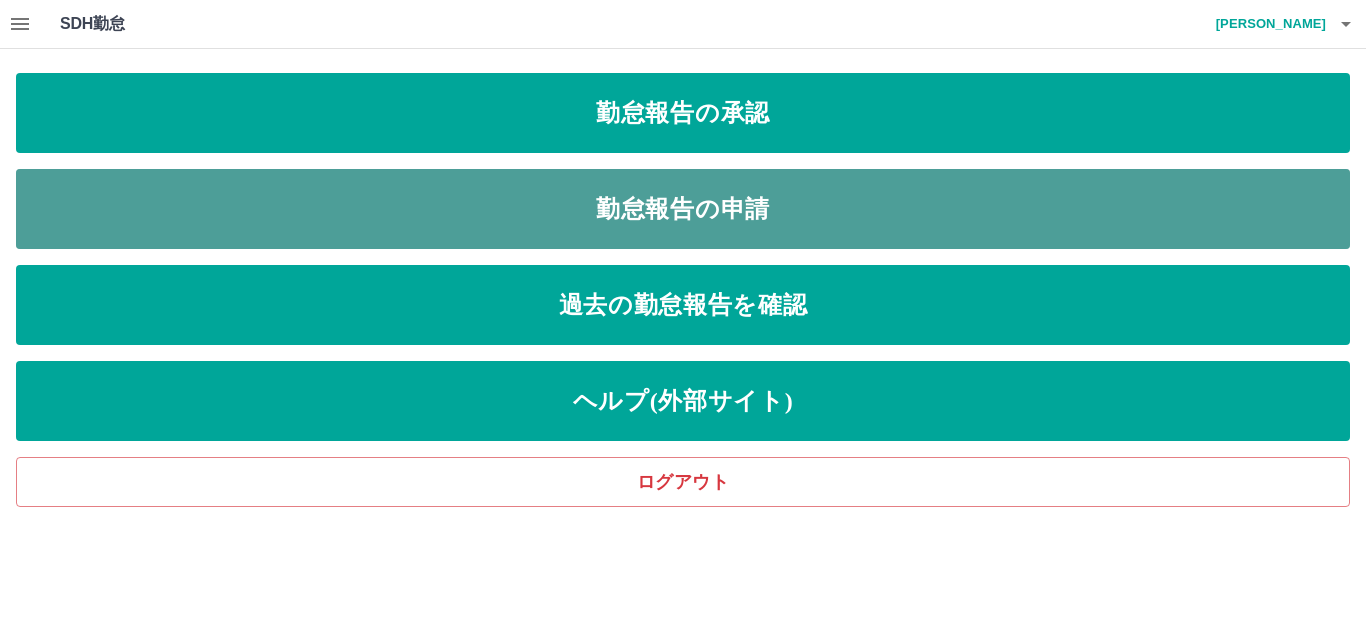 click on "勤怠報告の申請" at bounding box center [683, 209] 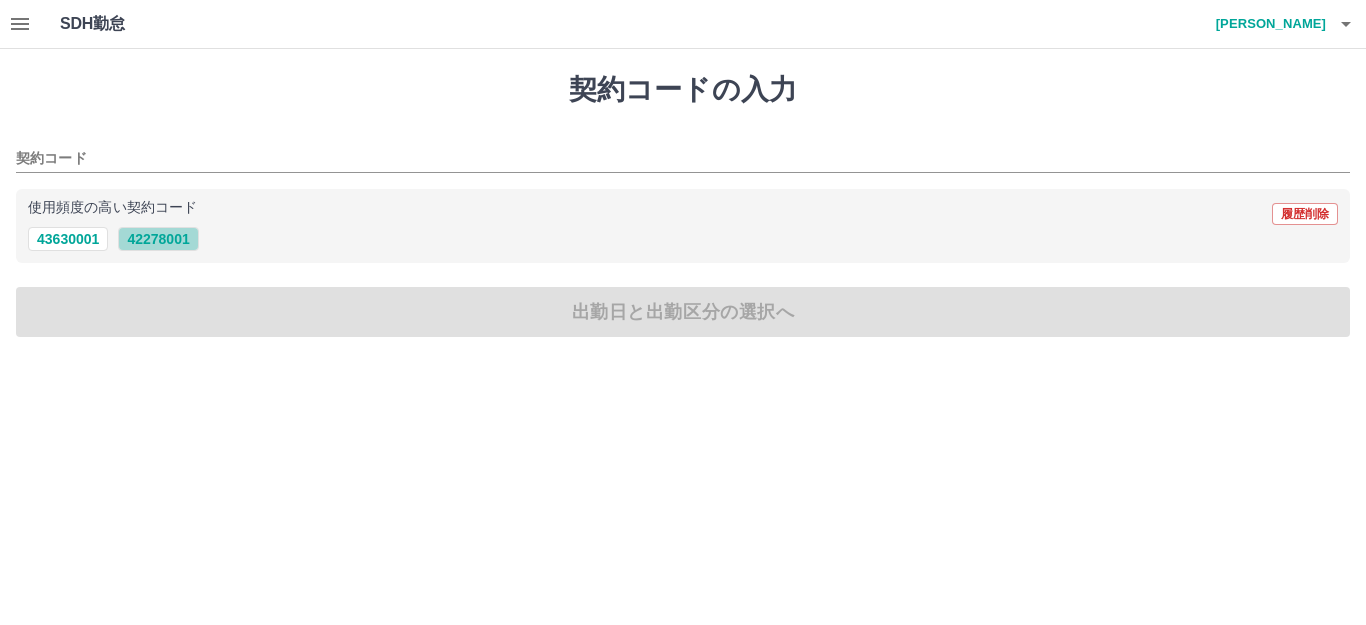 click on "42278001" at bounding box center (158, 239) 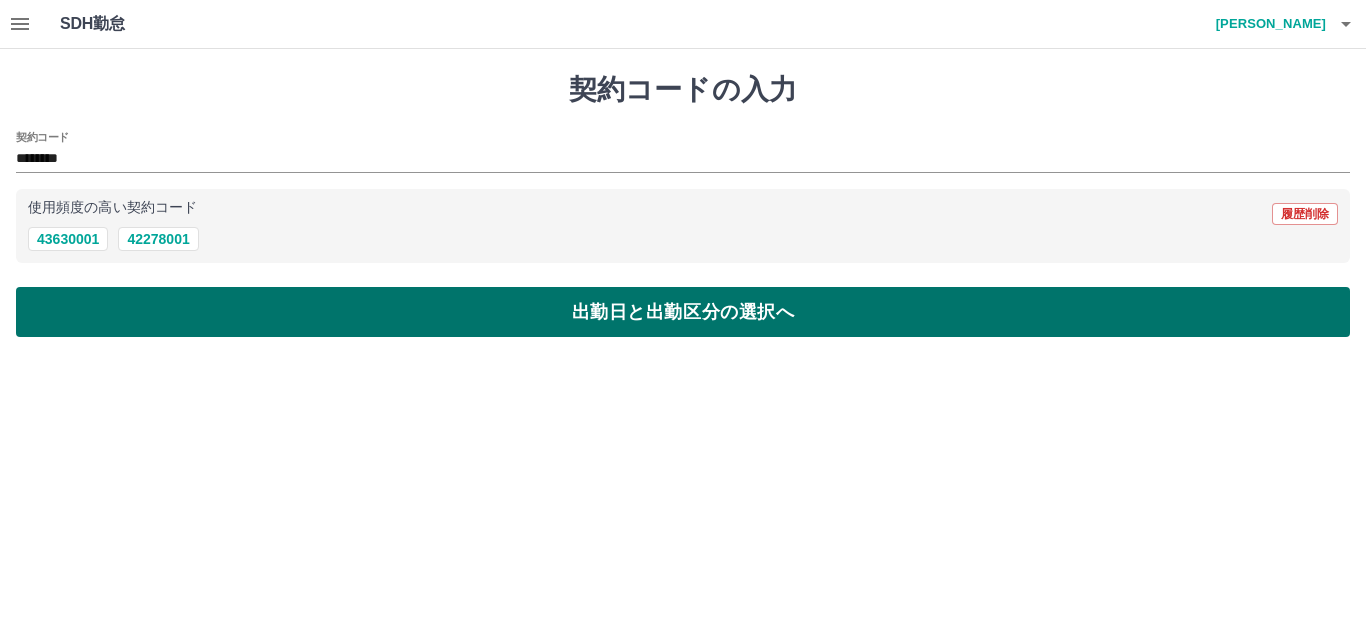 click on "出勤日と出勤区分の選択へ" at bounding box center [683, 312] 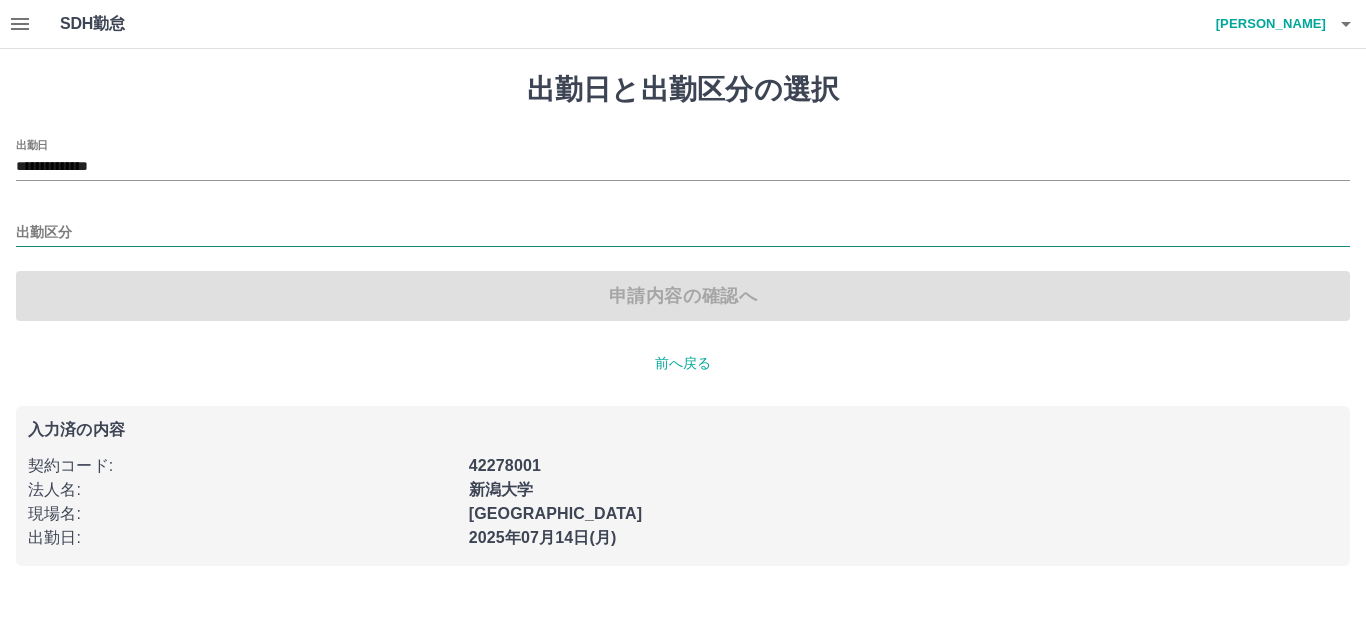 click on "出勤区分" at bounding box center (683, 233) 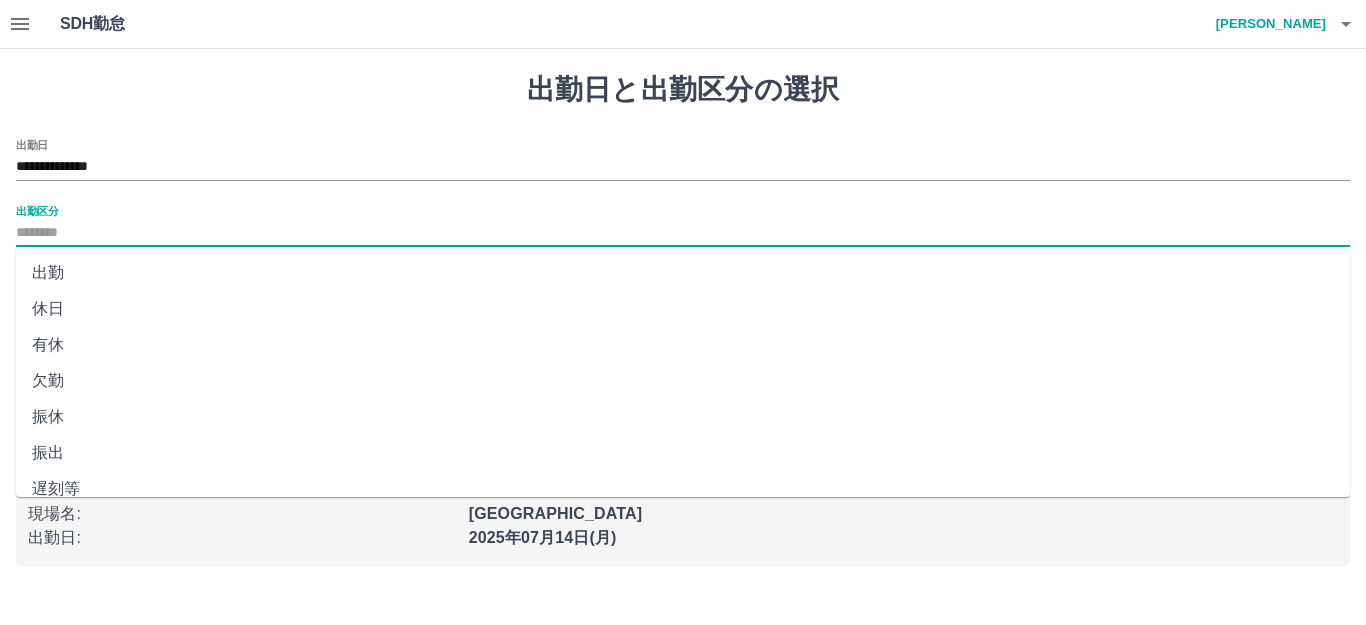 click on "出勤" at bounding box center (683, 273) 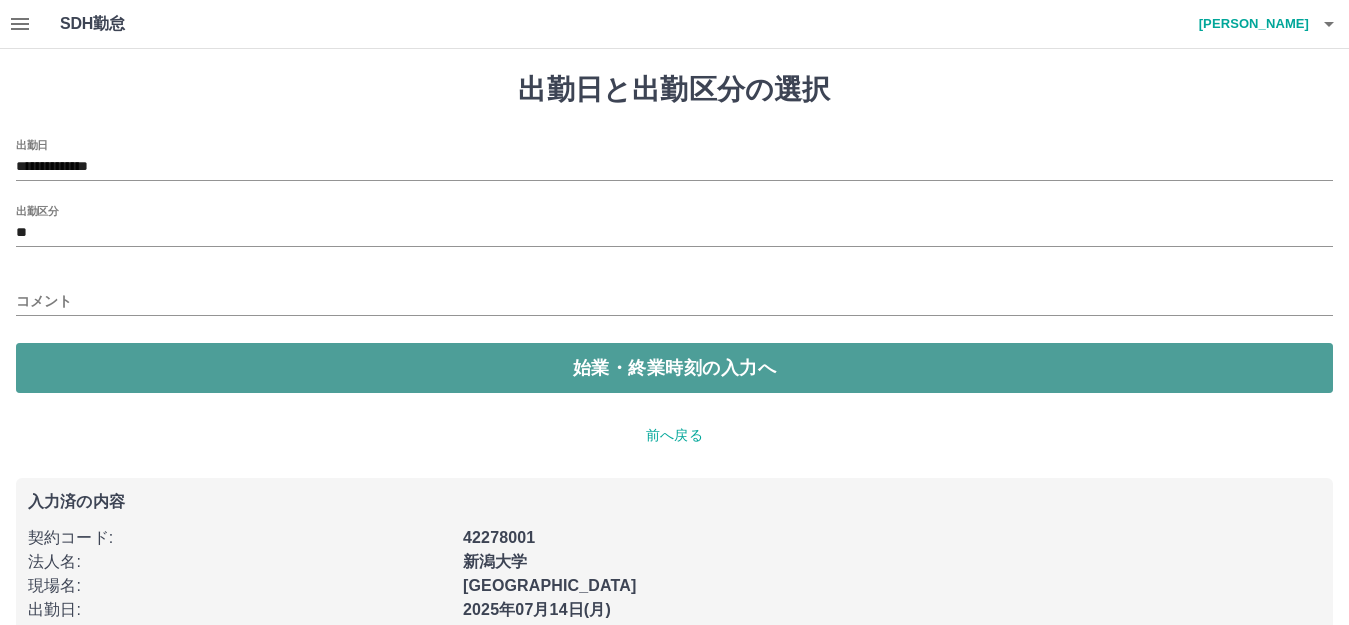 click on "始業・終業時刻の入力へ" at bounding box center (674, 368) 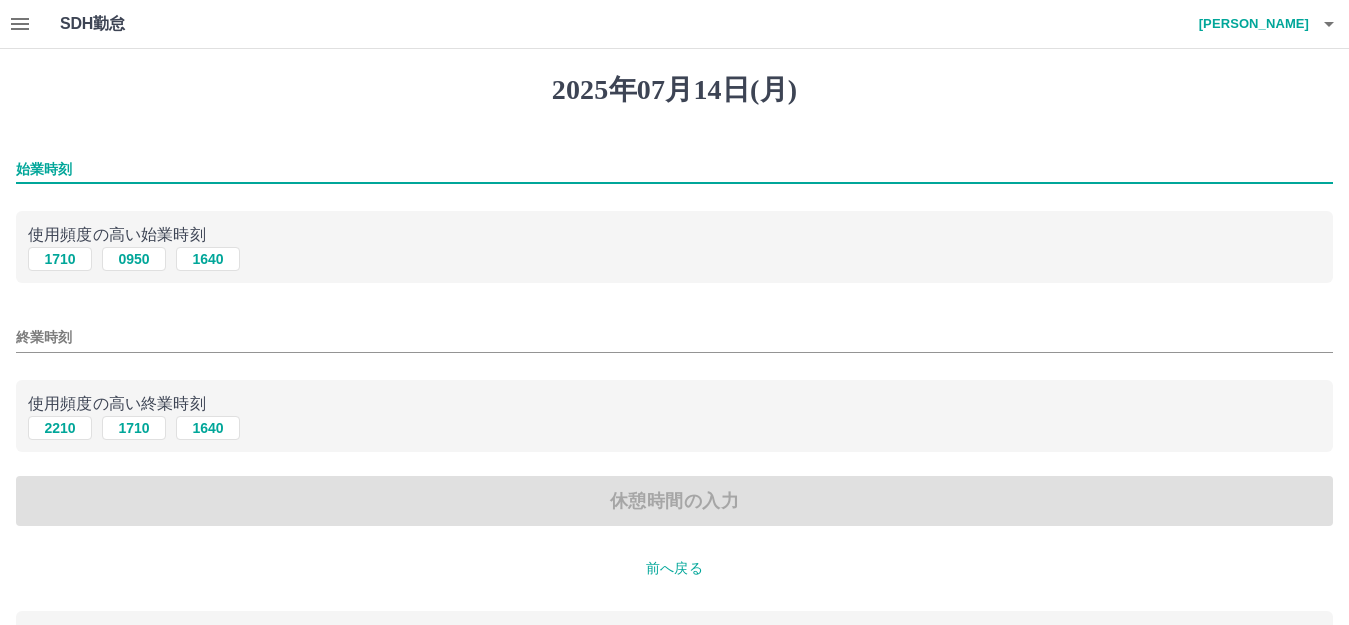 click on "始業時刻" at bounding box center [674, 169] 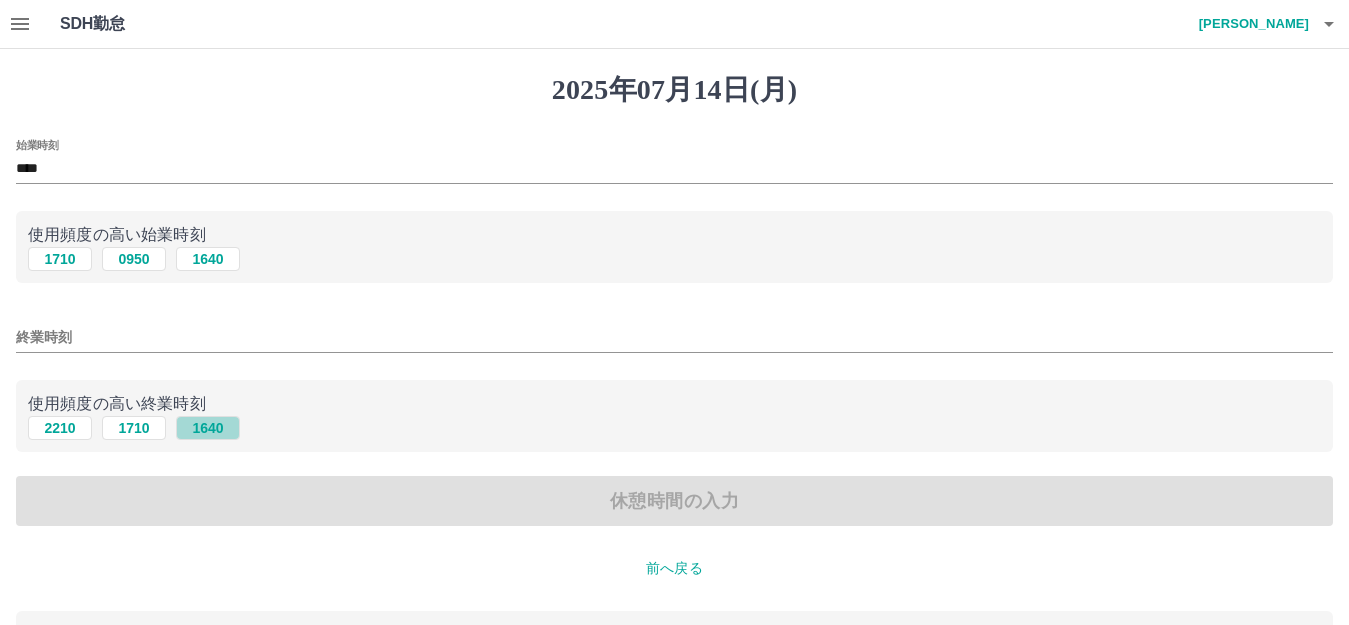 click on "1640" at bounding box center (208, 428) 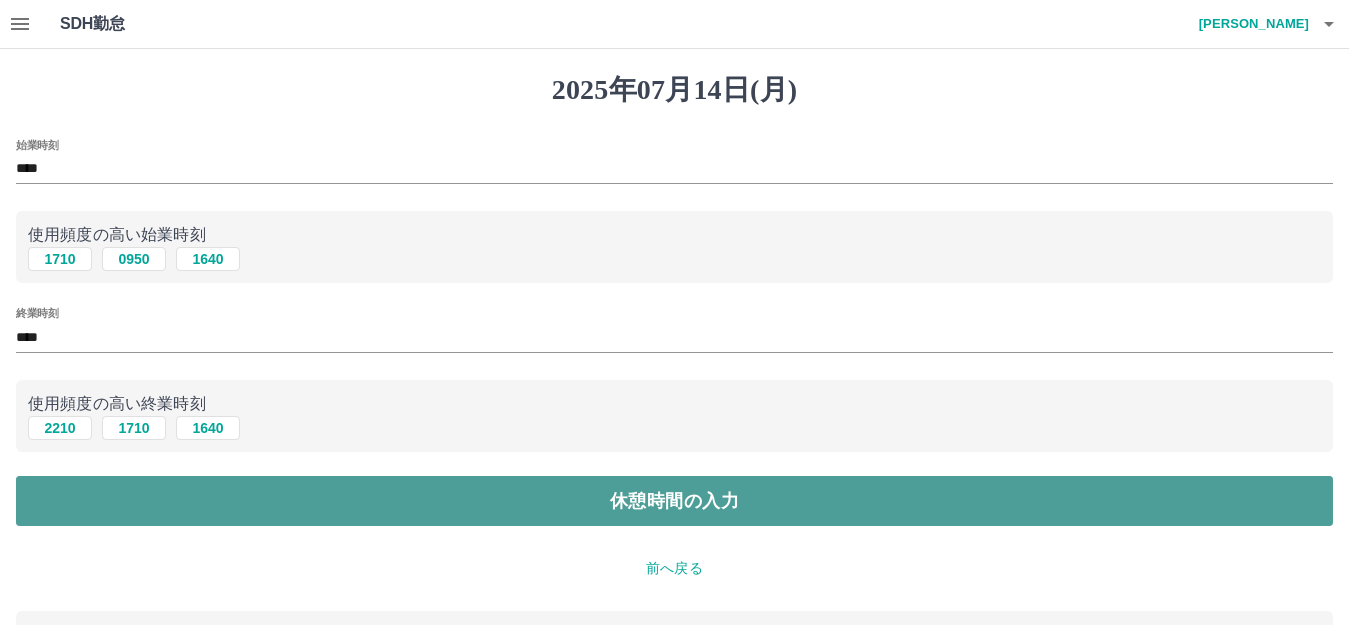 click on "休憩時間の入力" at bounding box center [674, 501] 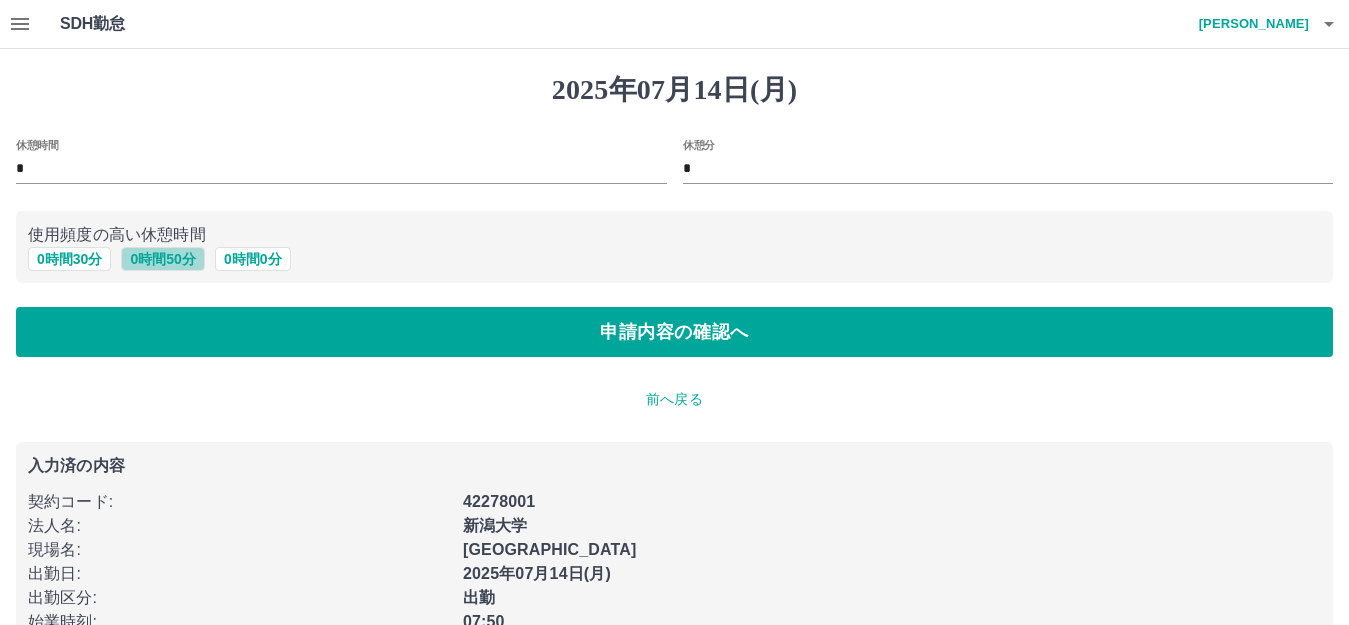 click on "0 時間 50 分" at bounding box center [162, 259] 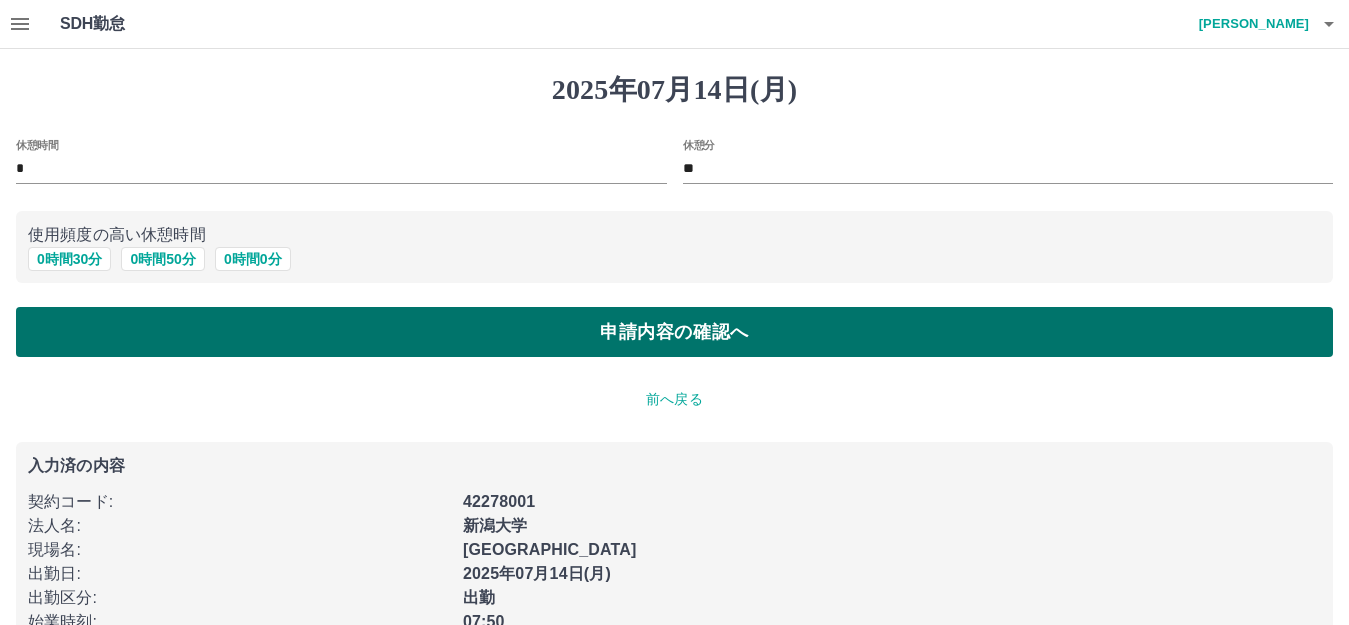 click on "申請内容の確認へ" at bounding box center [674, 332] 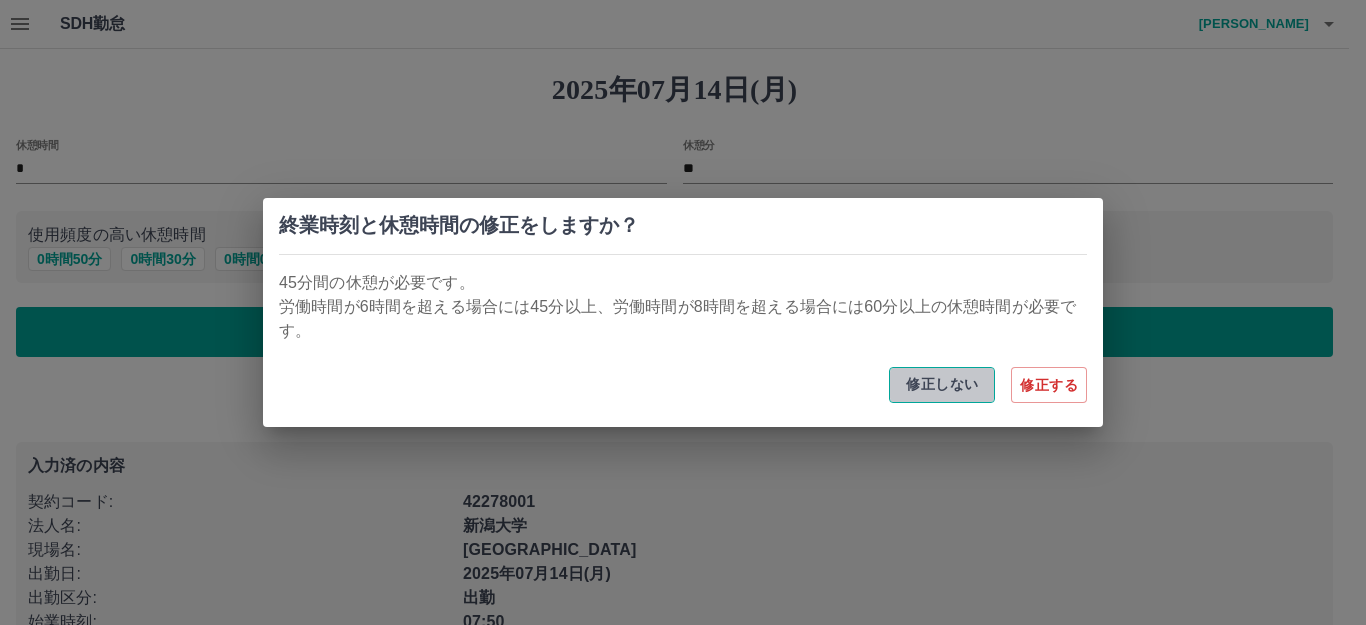 click on "修正しない" at bounding box center [942, 385] 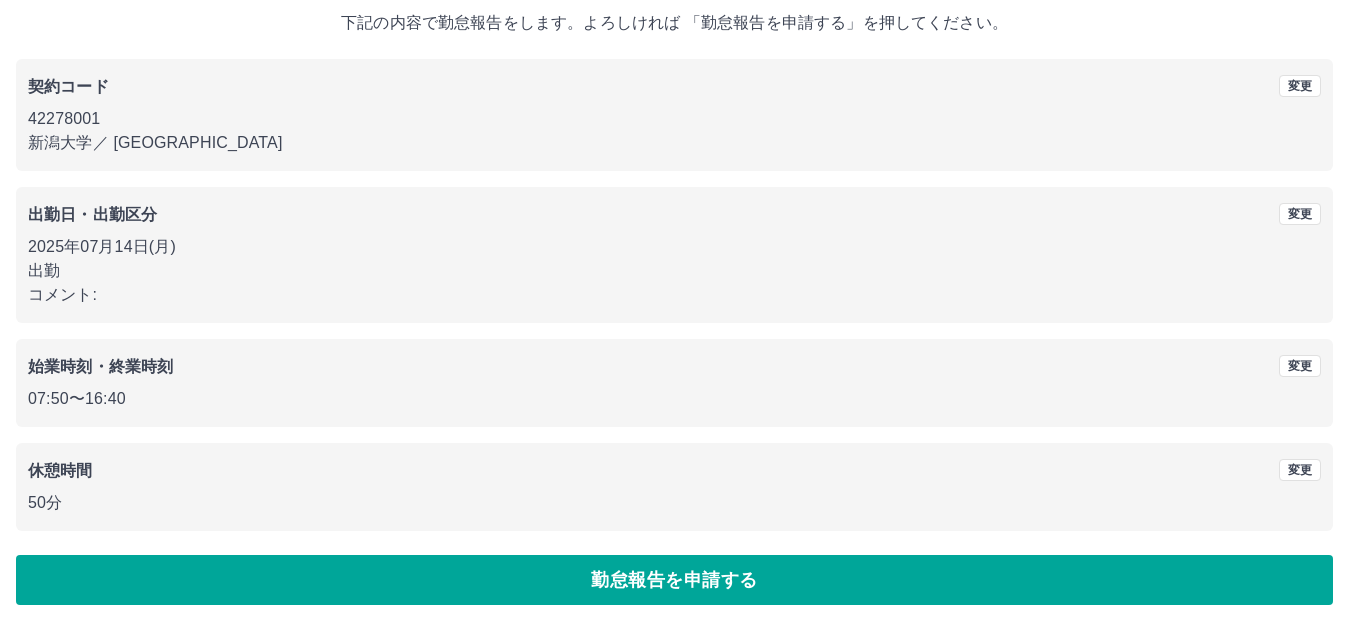 scroll, scrollTop: 124, scrollLeft: 0, axis: vertical 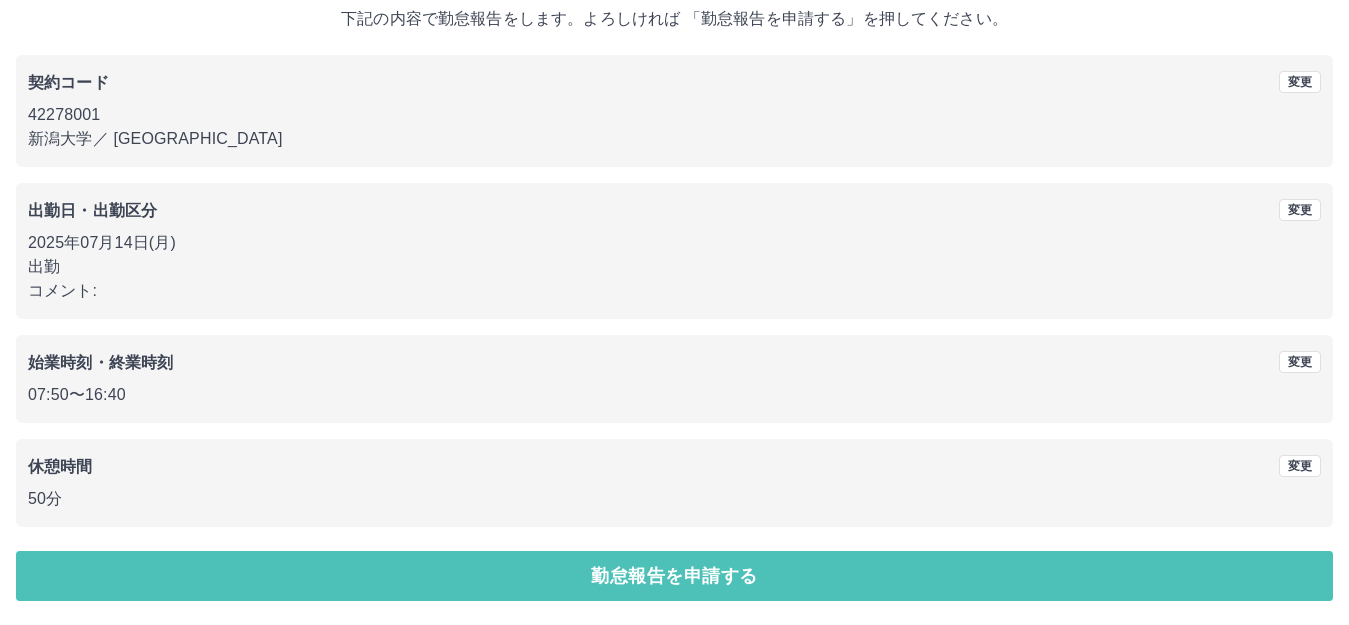 click on "勤怠報告を申請する" at bounding box center [674, 576] 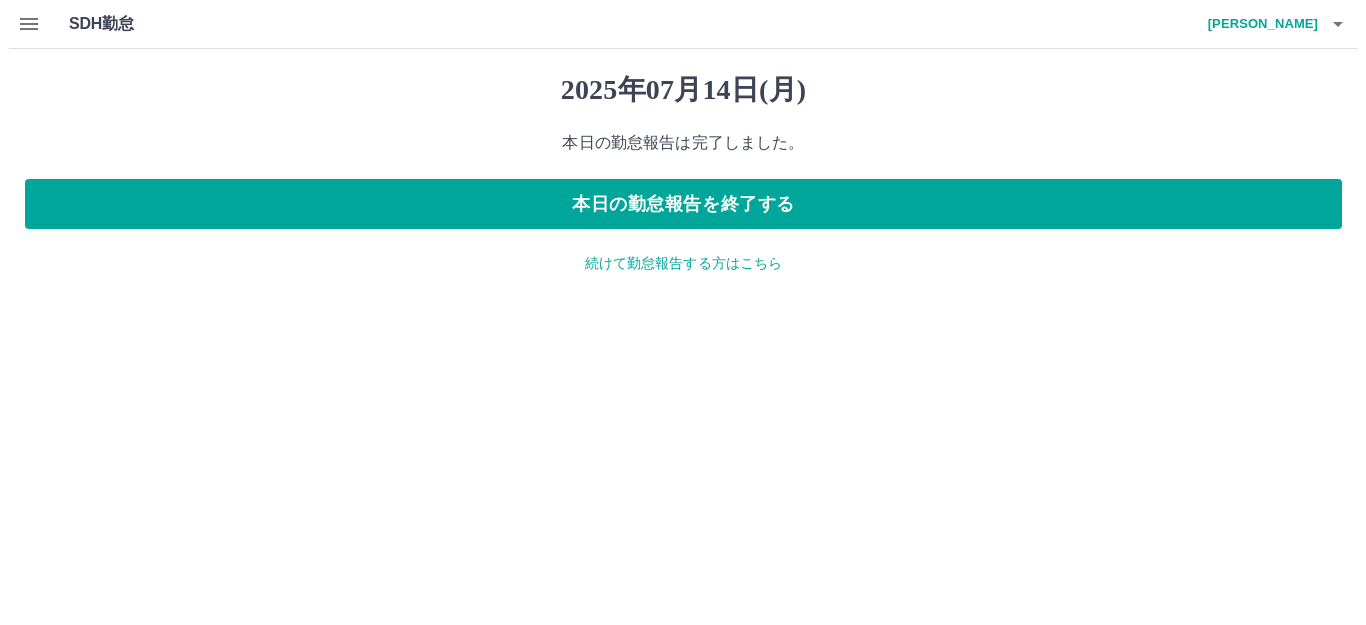 scroll, scrollTop: 0, scrollLeft: 0, axis: both 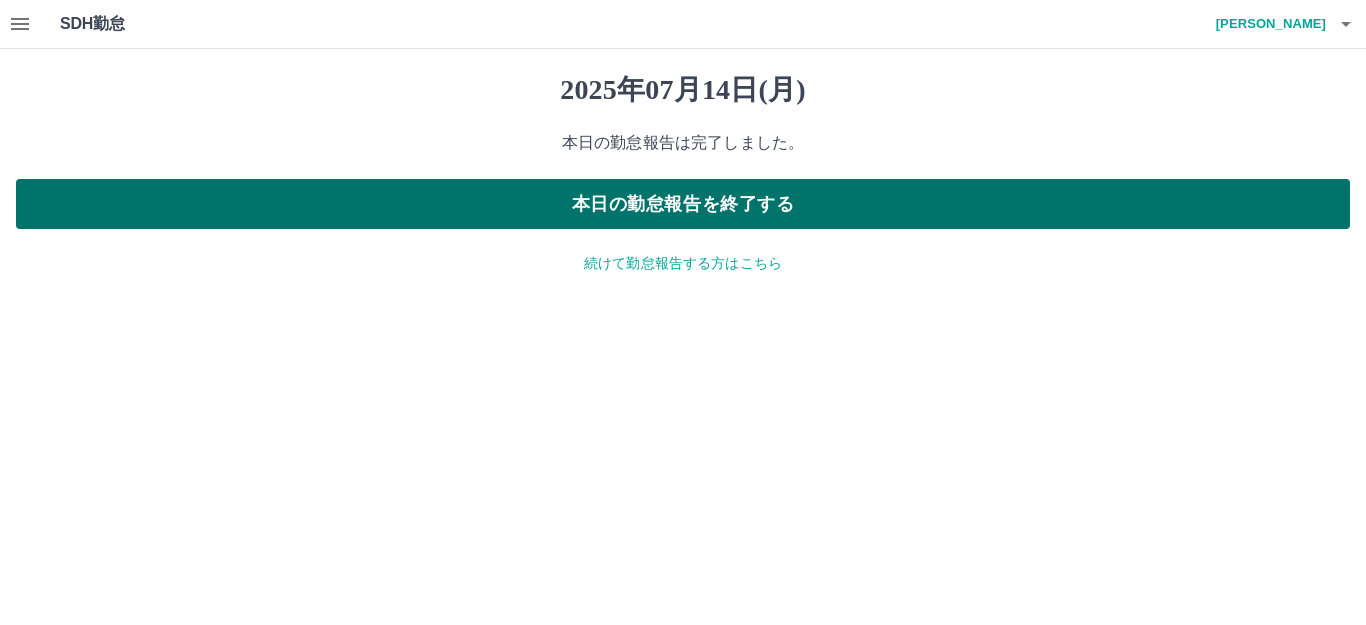 click on "本日の勤怠報告を終了する" at bounding box center [683, 204] 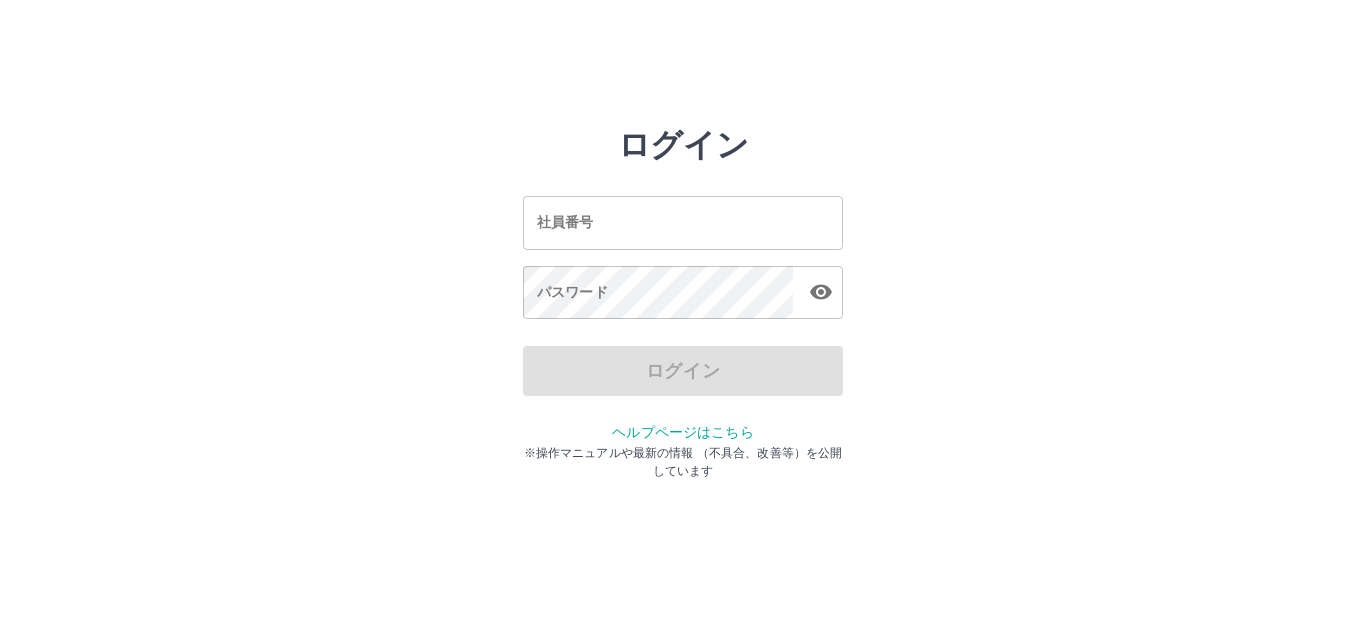 scroll, scrollTop: 0, scrollLeft: 0, axis: both 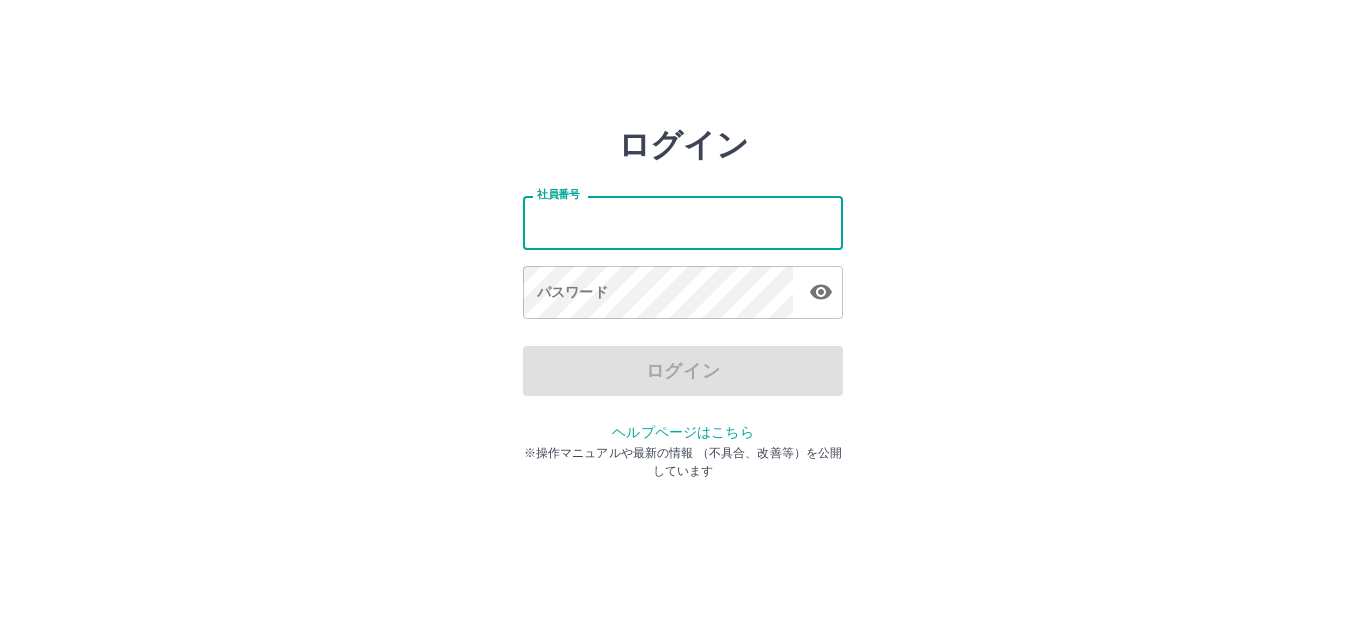 type on "*******" 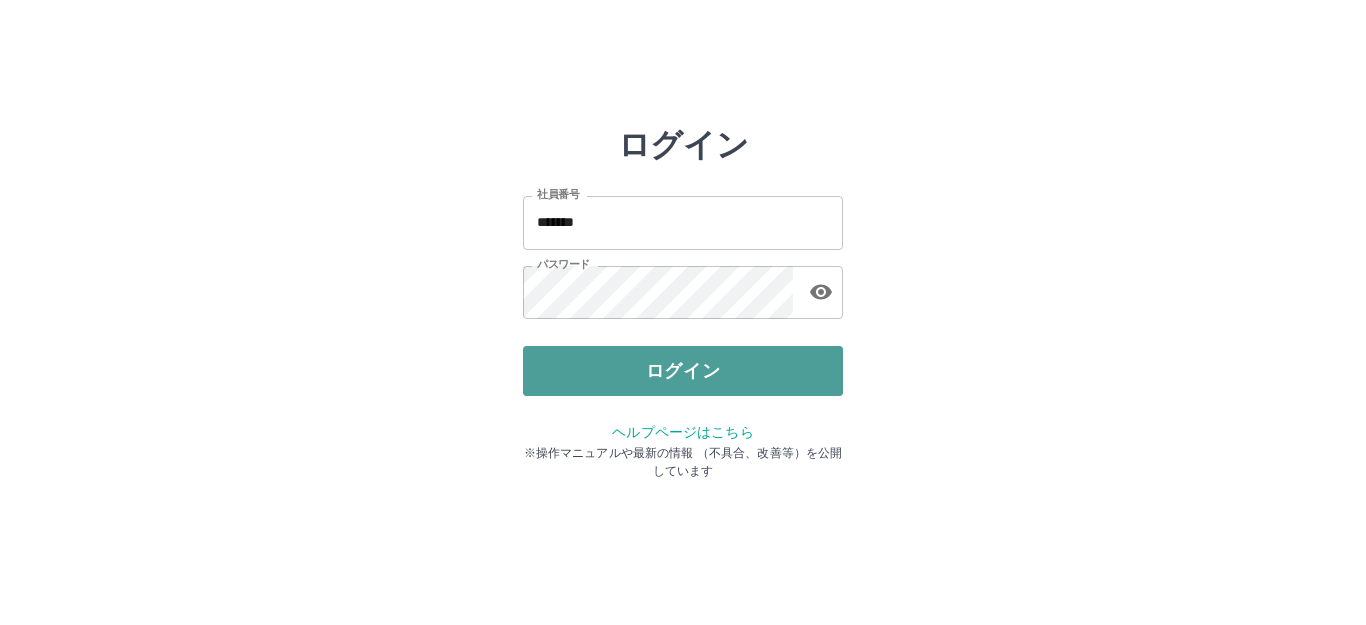 click on "ログイン" at bounding box center [683, 371] 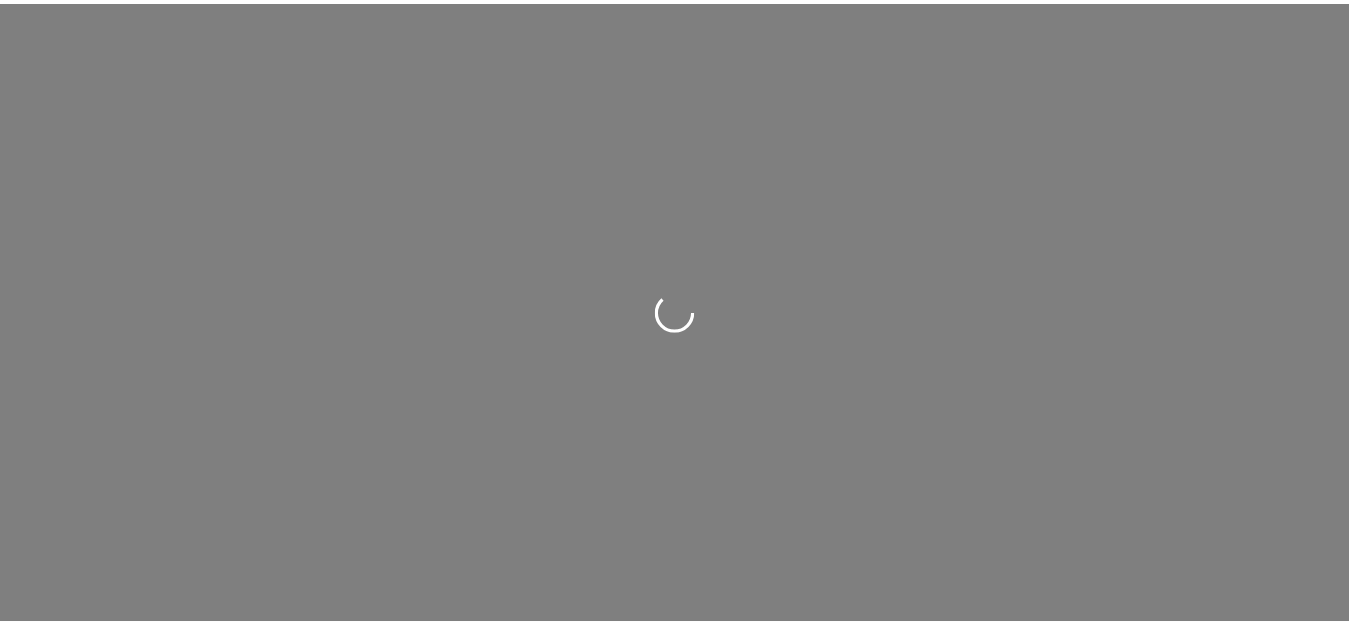 scroll, scrollTop: 0, scrollLeft: 0, axis: both 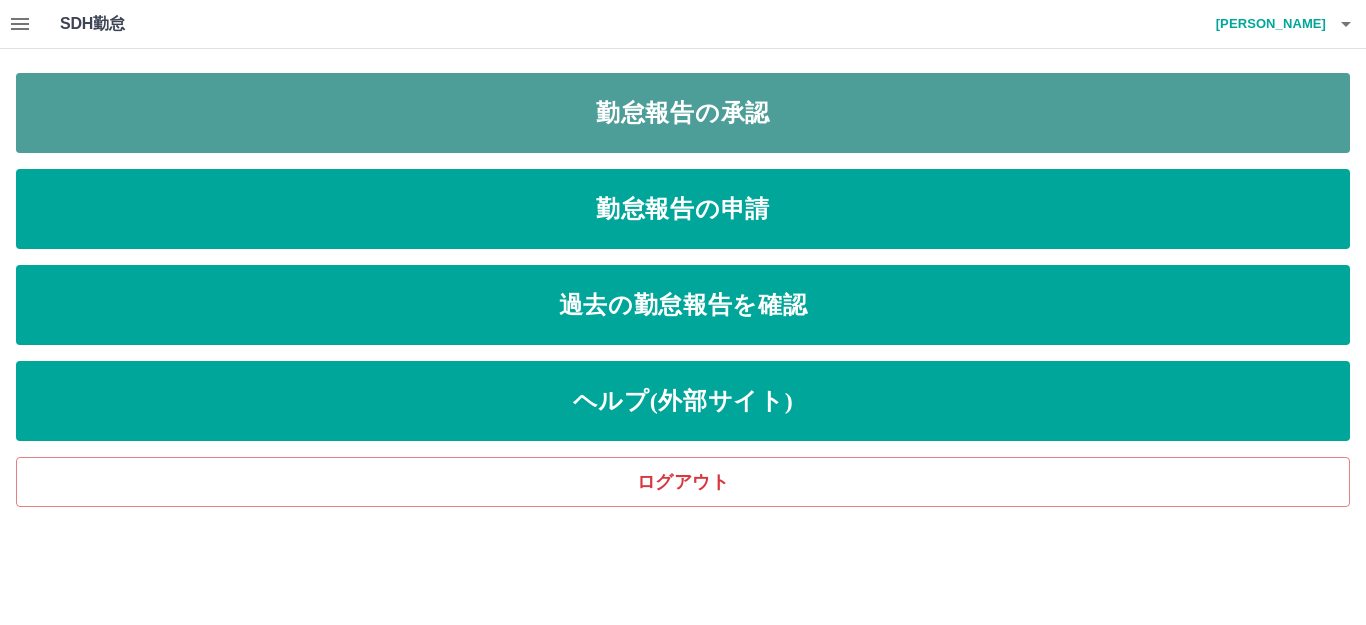 click on "勤怠報告の承認" at bounding box center (683, 113) 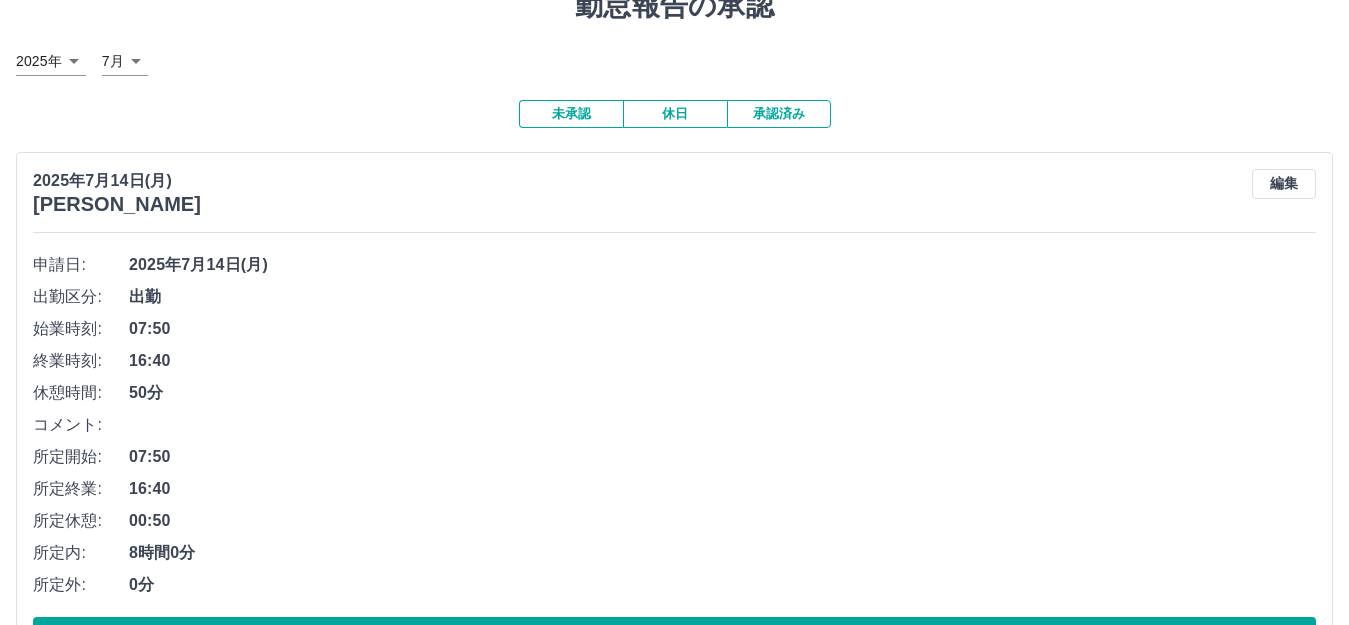 scroll, scrollTop: 200, scrollLeft: 0, axis: vertical 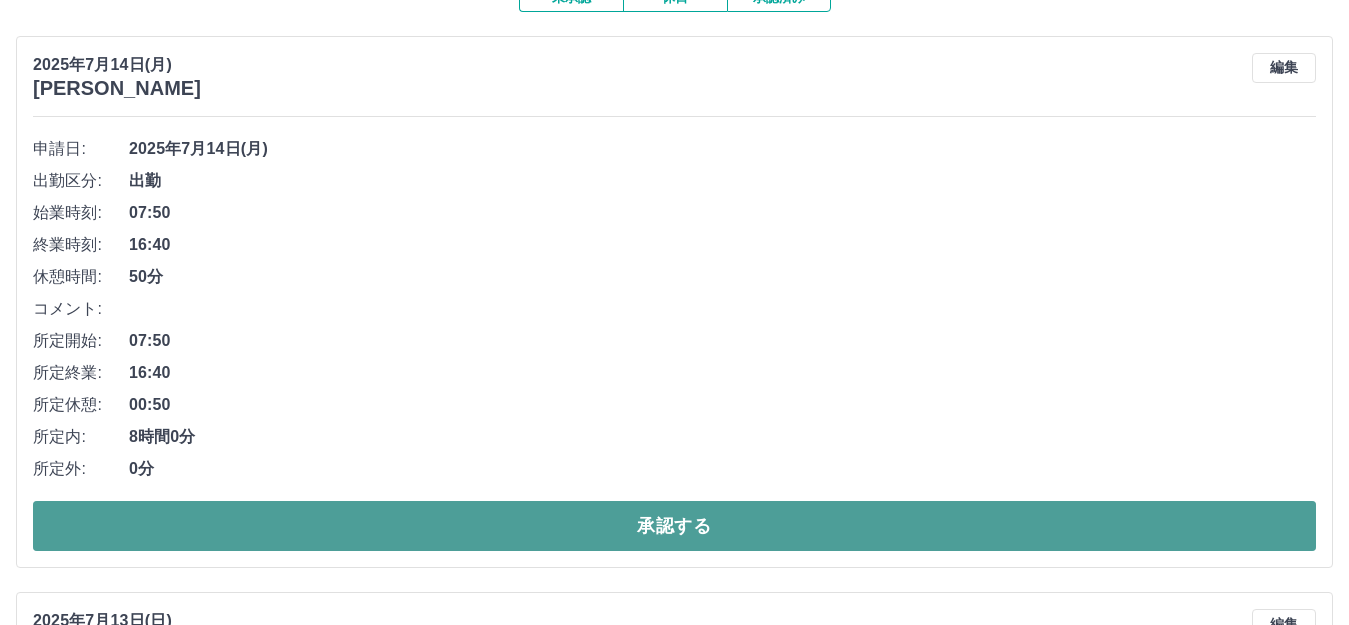click on "承認する" at bounding box center [674, 526] 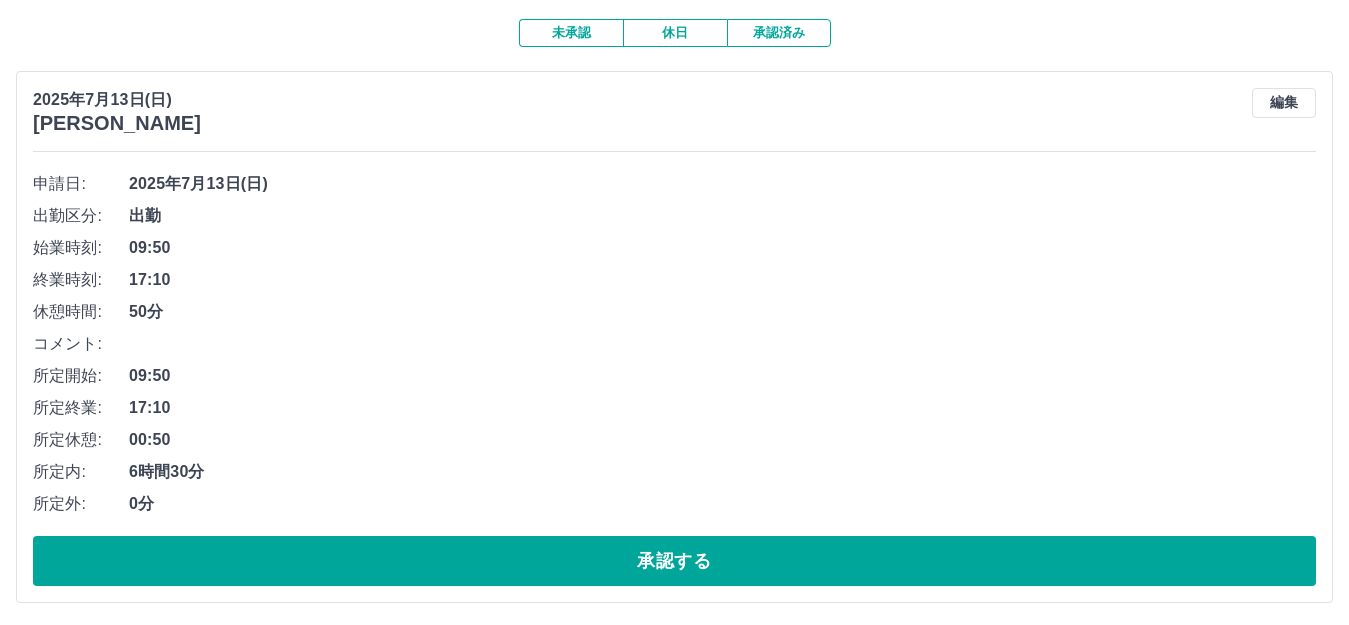 scroll, scrollTop: 200, scrollLeft: 0, axis: vertical 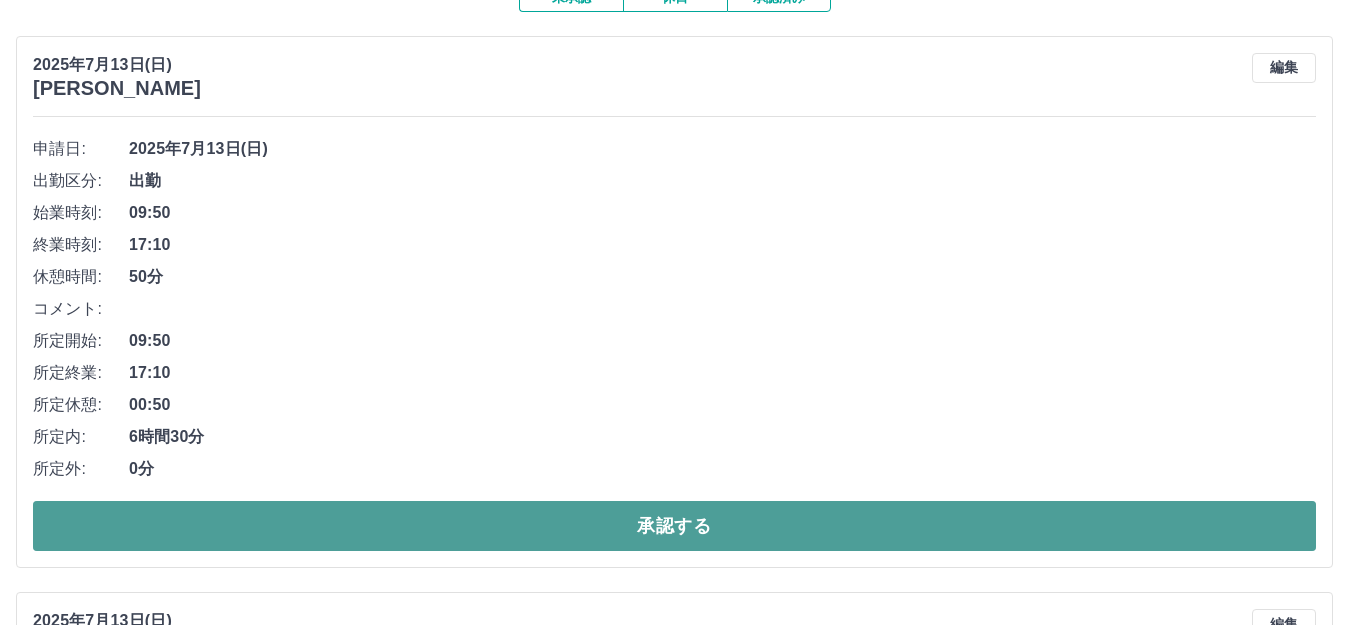 click on "承認する" at bounding box center [674, 526] 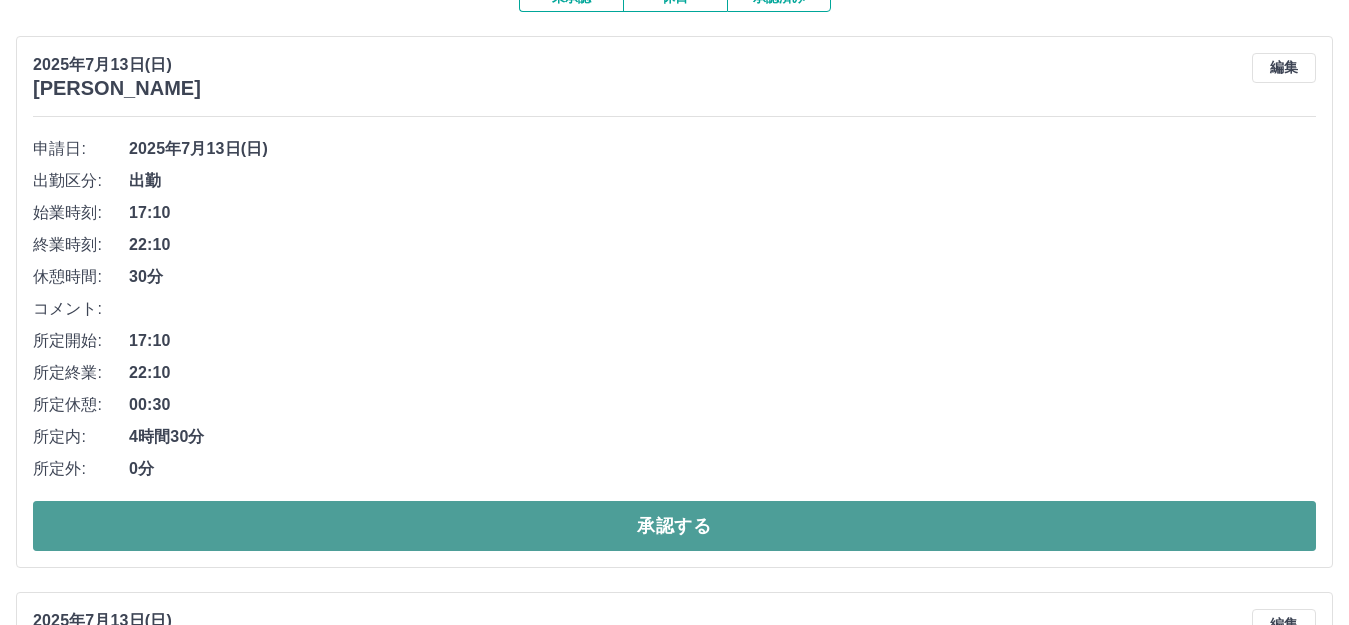 click on "承認する" at bounding box center [674, 526] 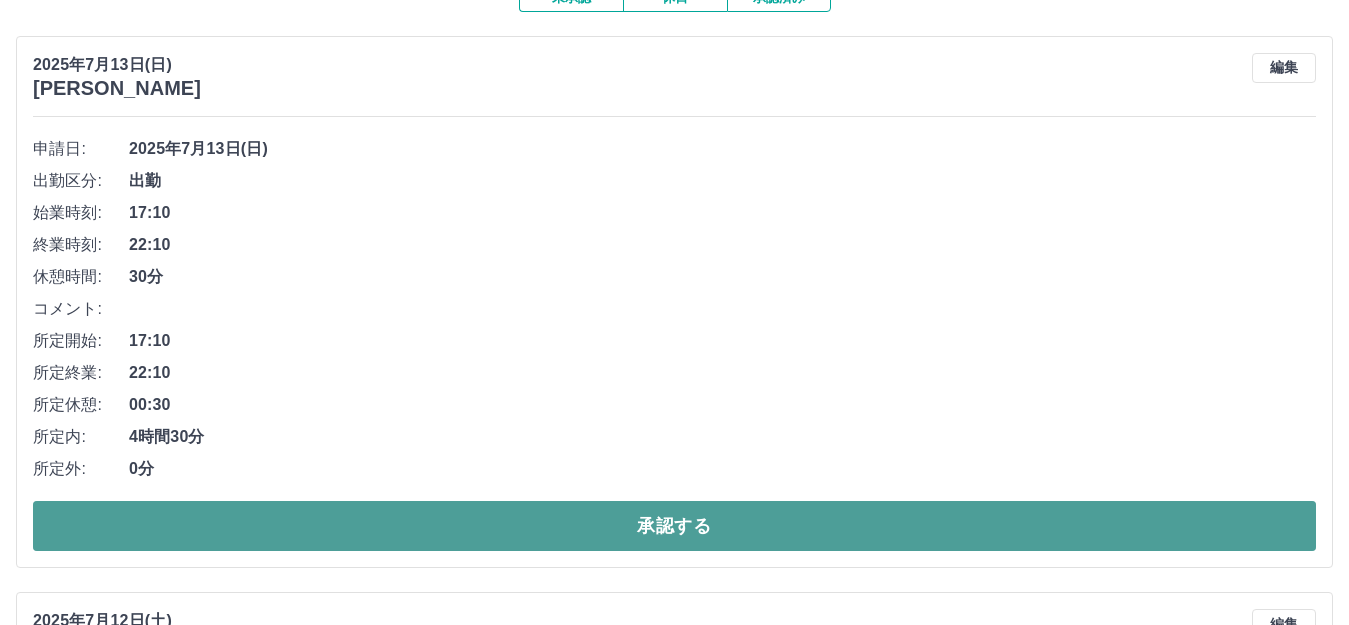 click on "承認する" at bounding box center [674, 526] 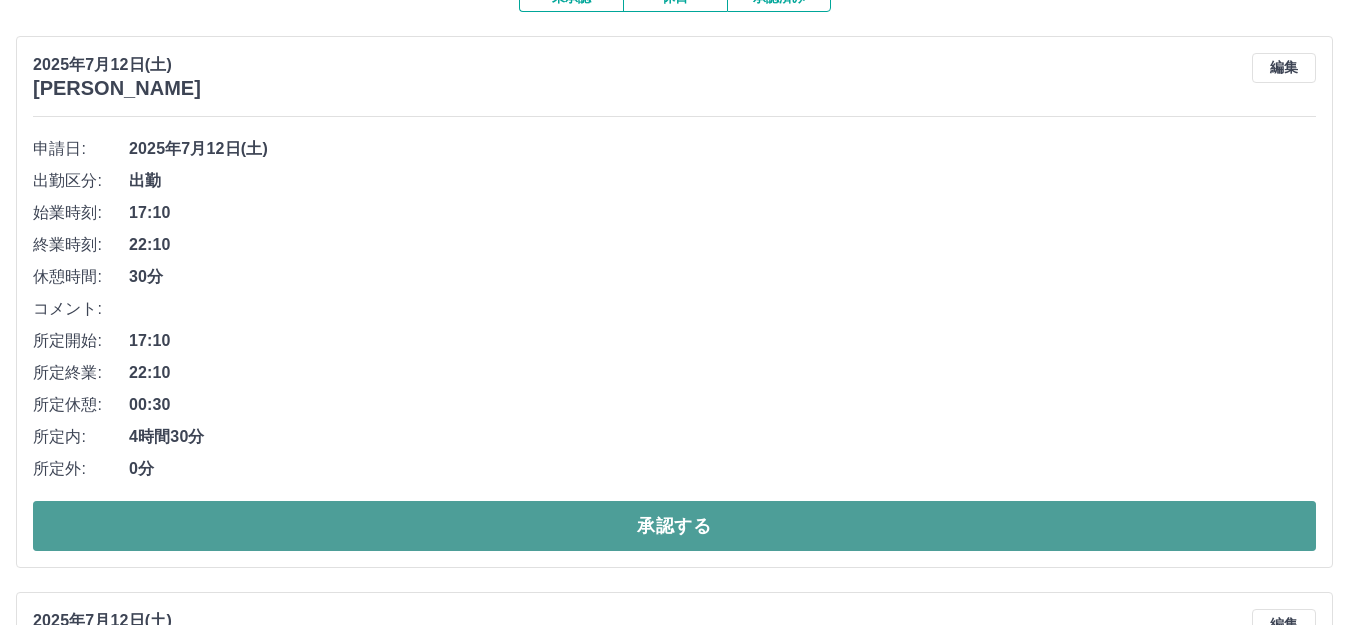 click on "承認する" at bounding box center (674, 526) 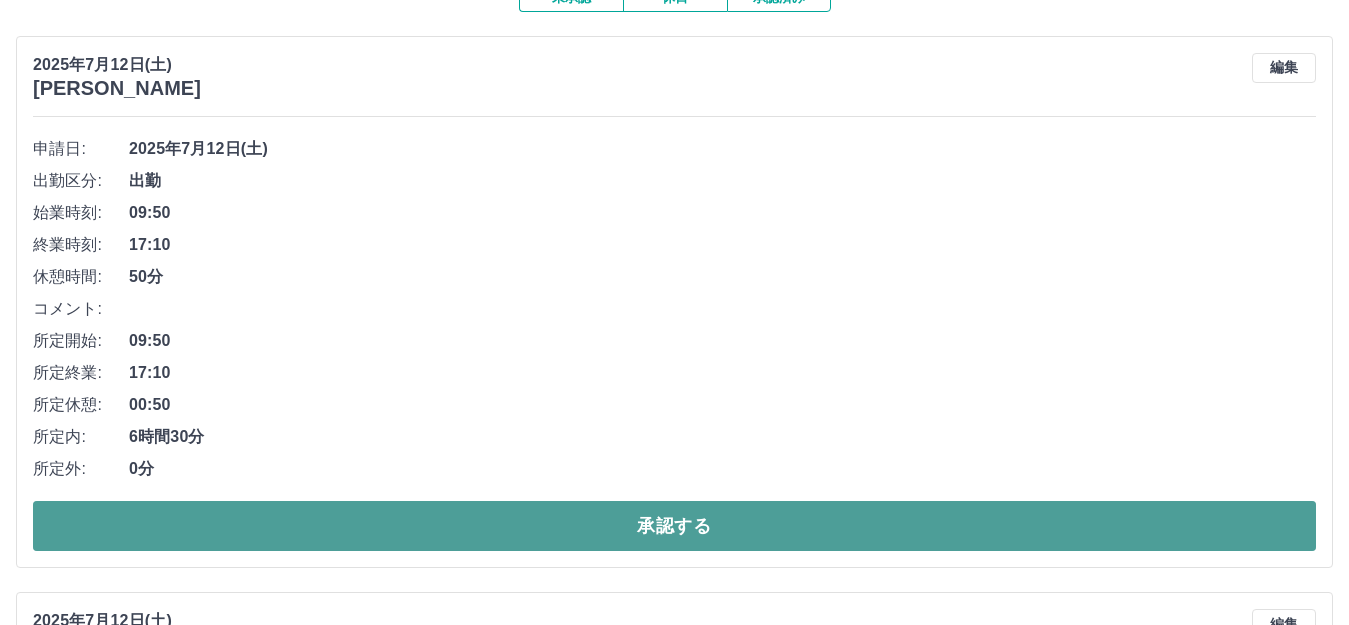 click on "承認する" at bounding box center (674, 526) 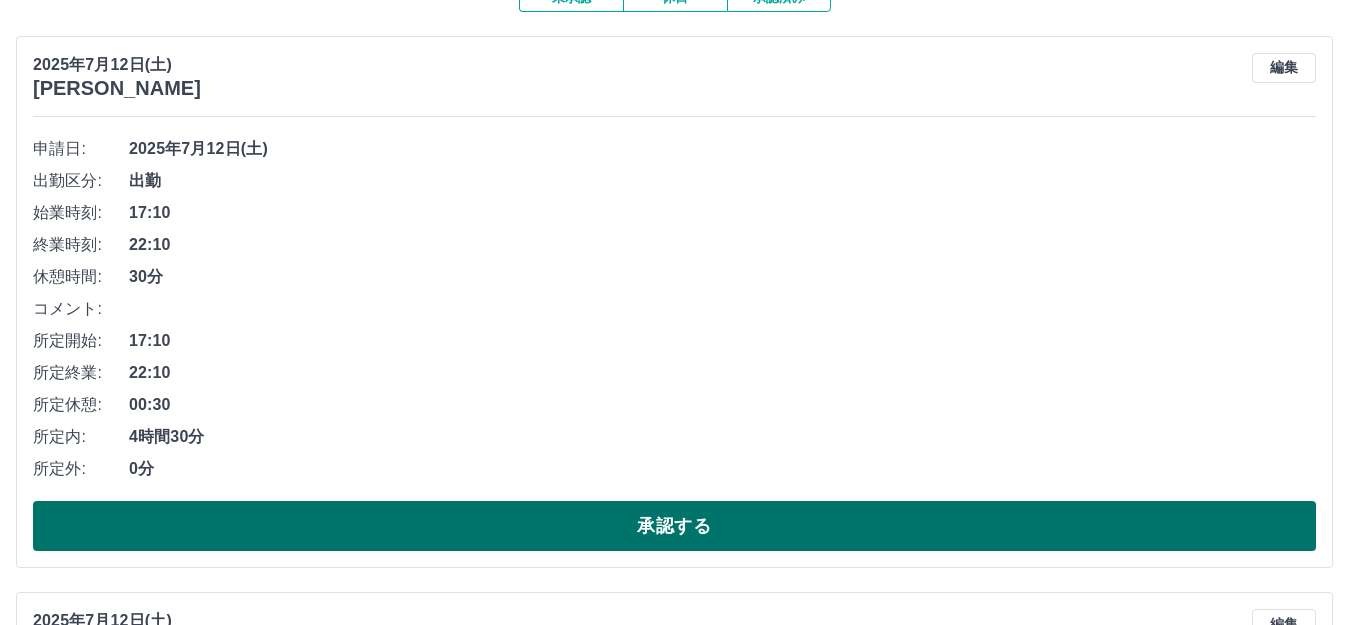 click on "承認する" at bounding box center [674, 526] 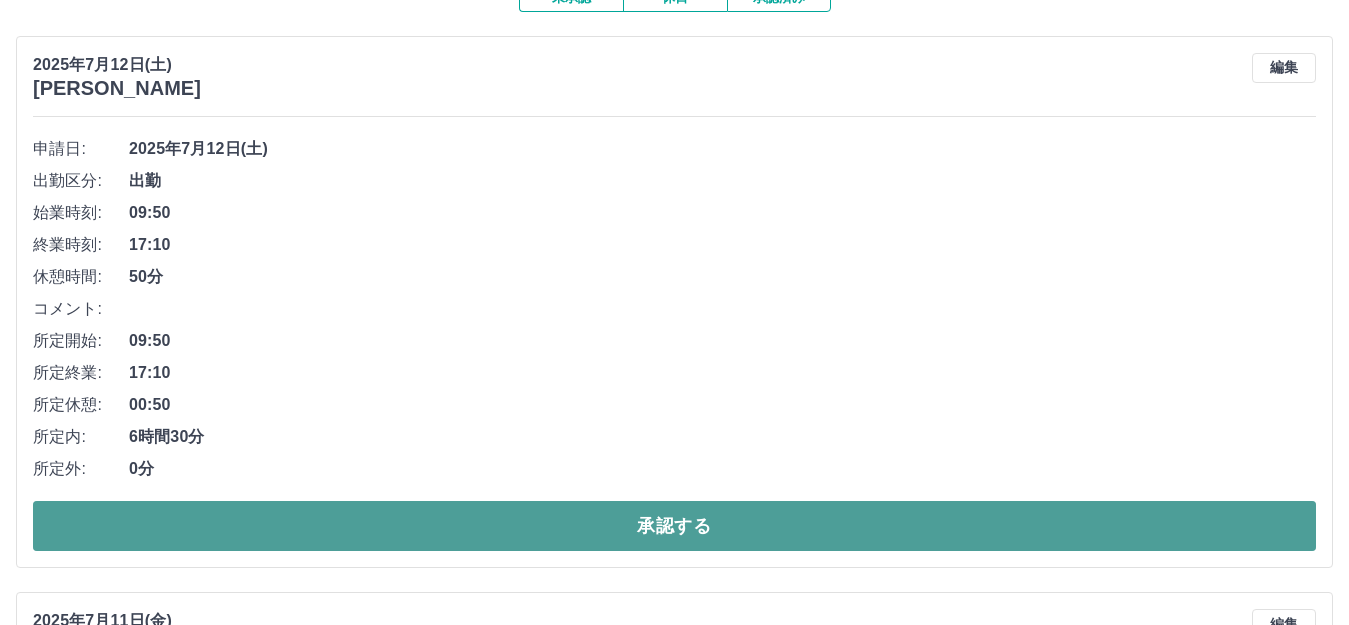 click on "承認する" at bounding box center [674, 526] 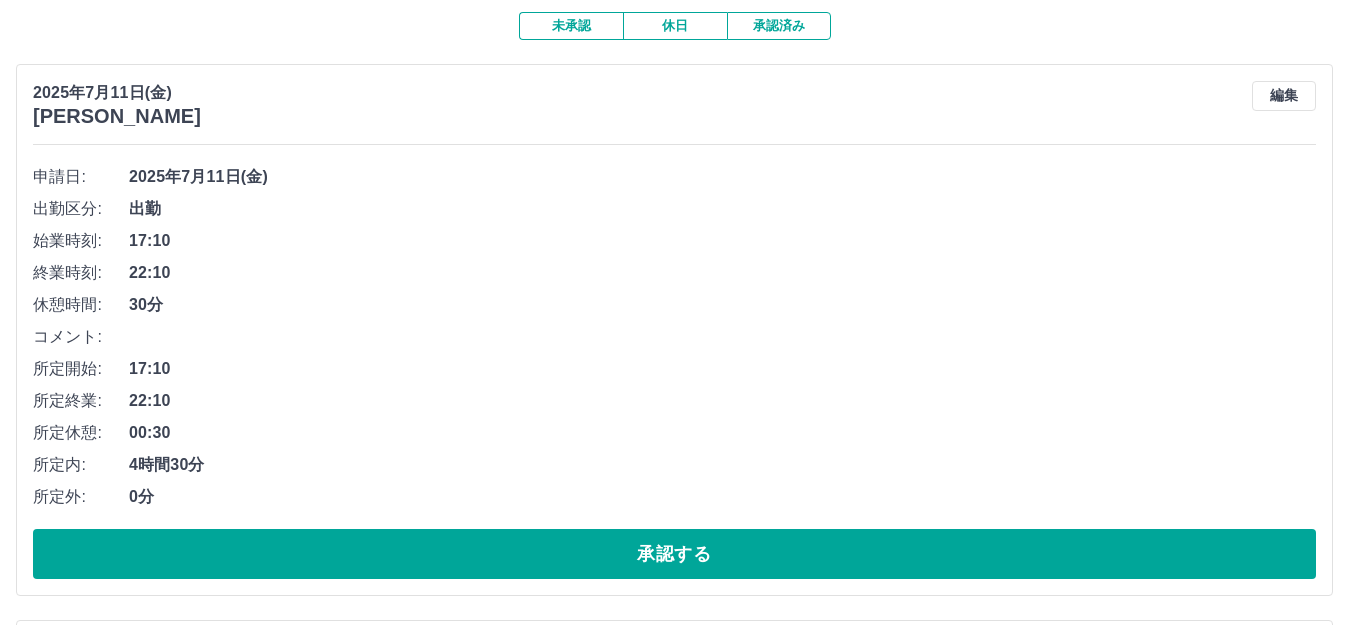 scroll, scrollTop: 300, scrollLeft: 0, axis: vertical 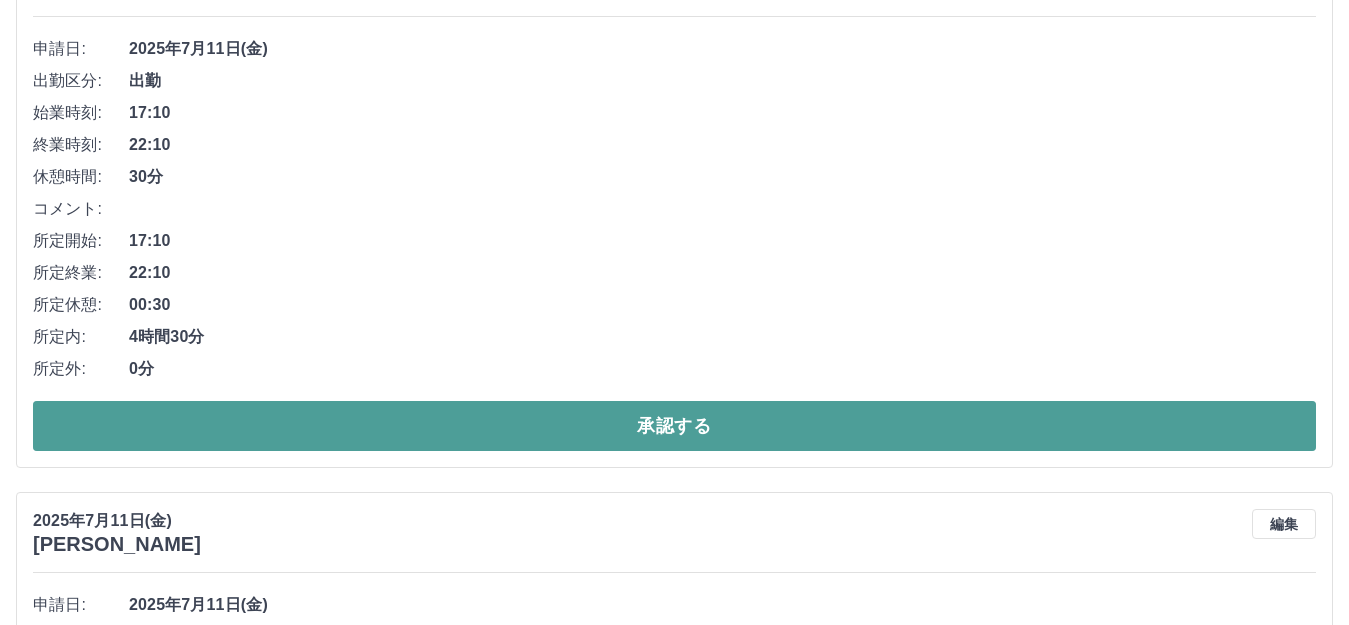 click on "承認する" at bounding box center [674, 426] 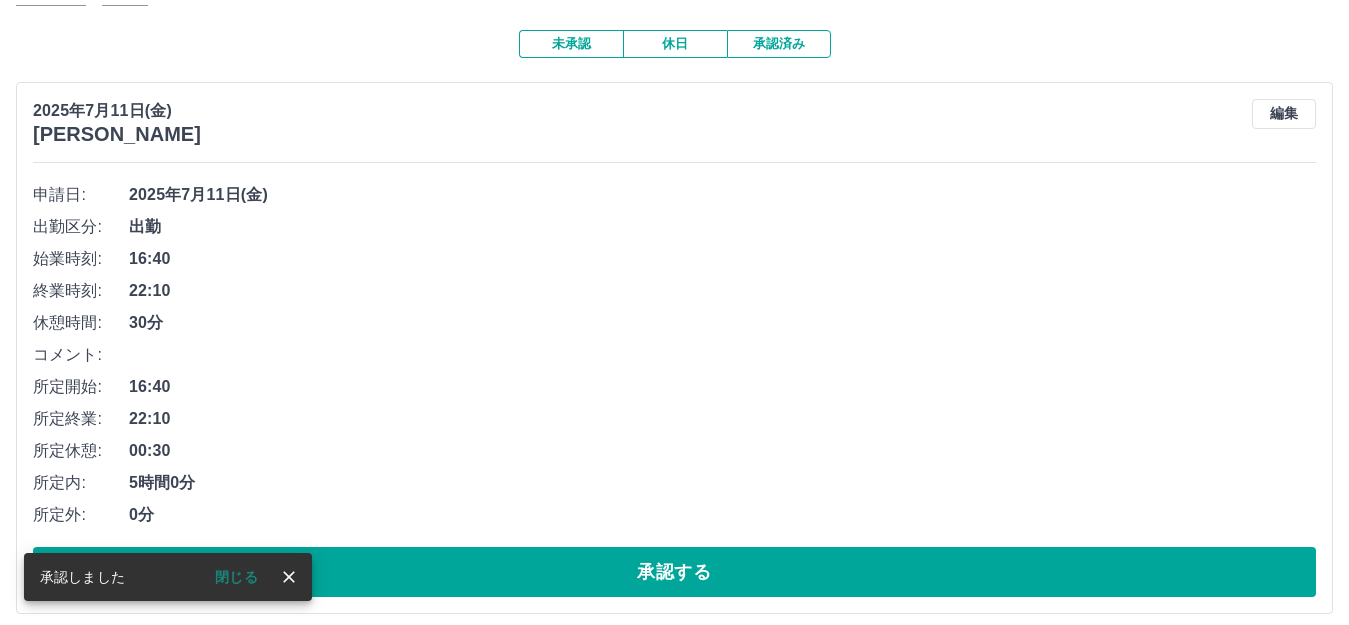 scroll, scrollTop: 200, scrollLeft: 0, axis: vertical 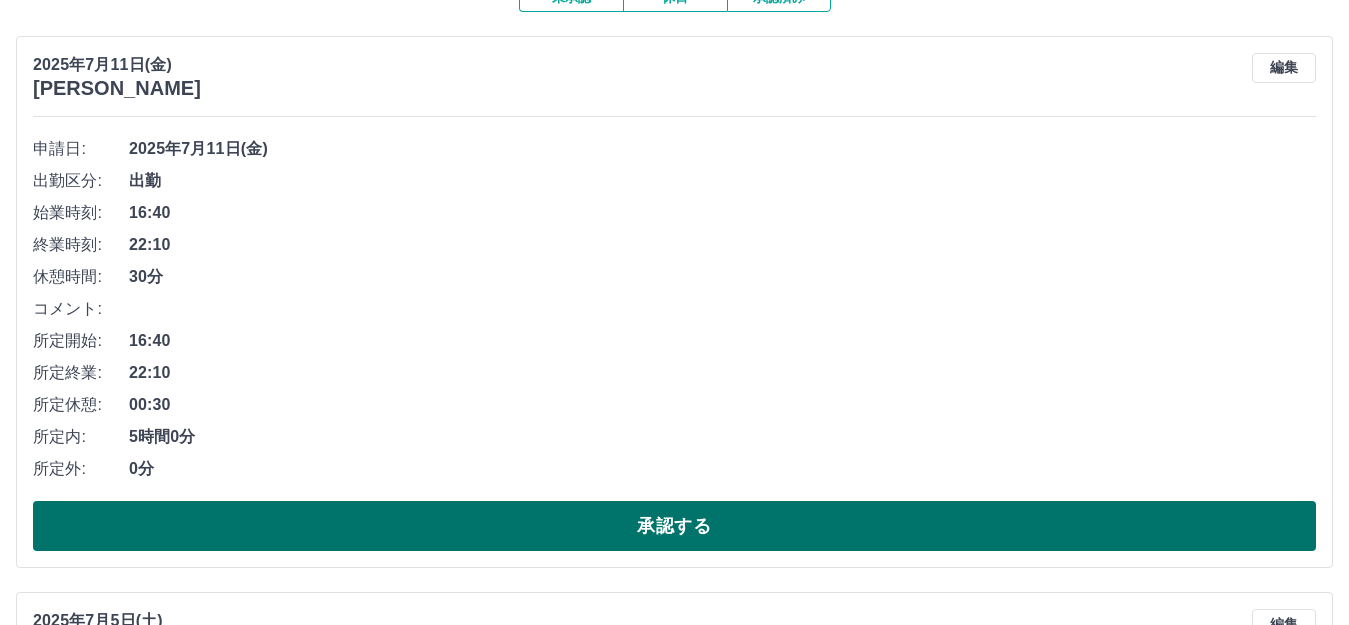 click on "承認する" at bounding box center [674, 526] 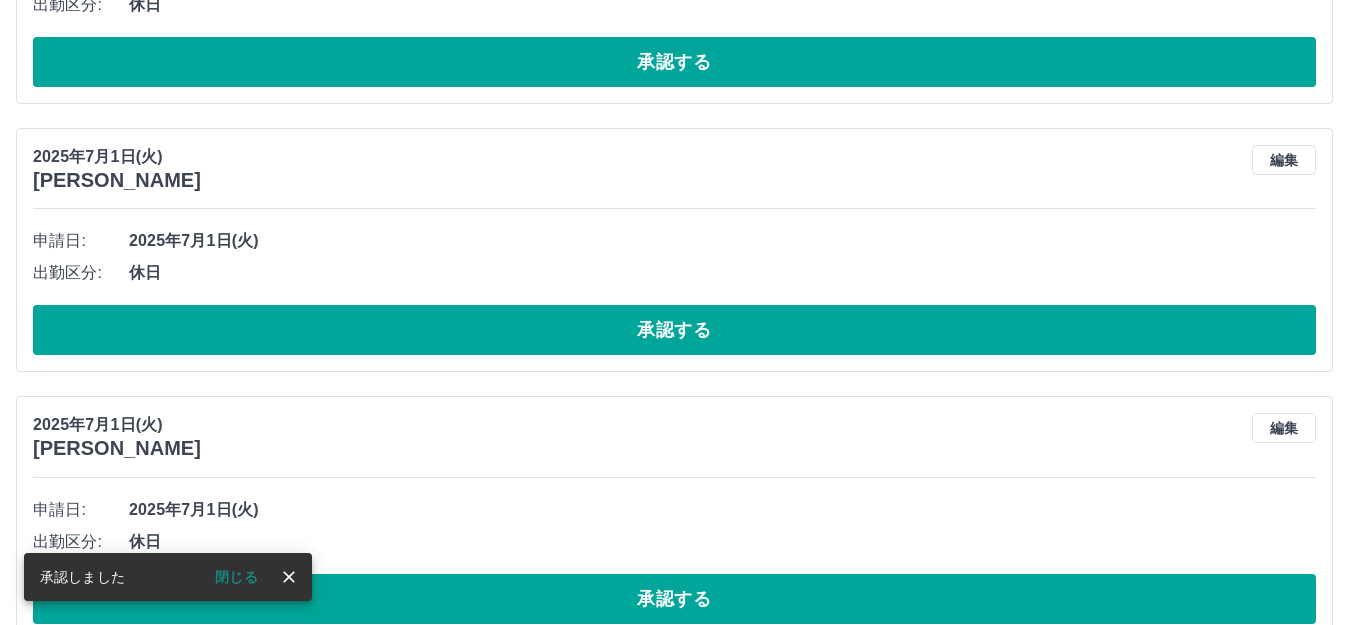 scroll, scrollTop: 5516, scrollLeft: 0, axis: vertical 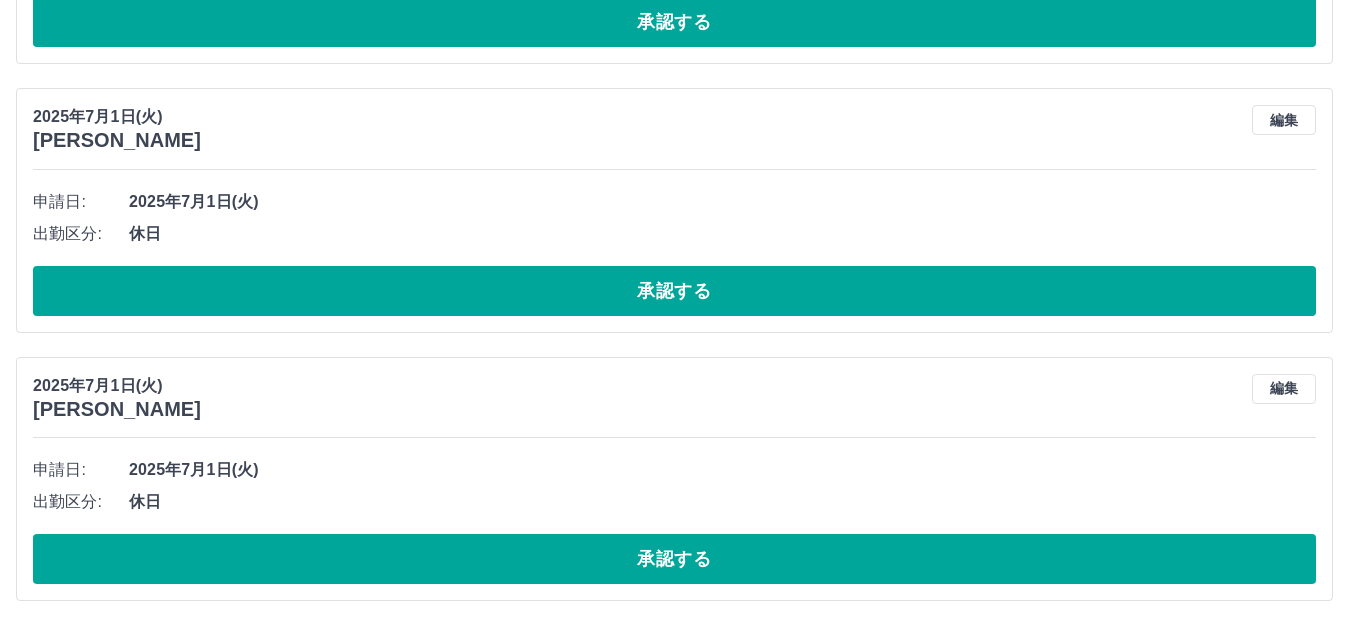 click on "承認する" at bounding box center [674, 559] 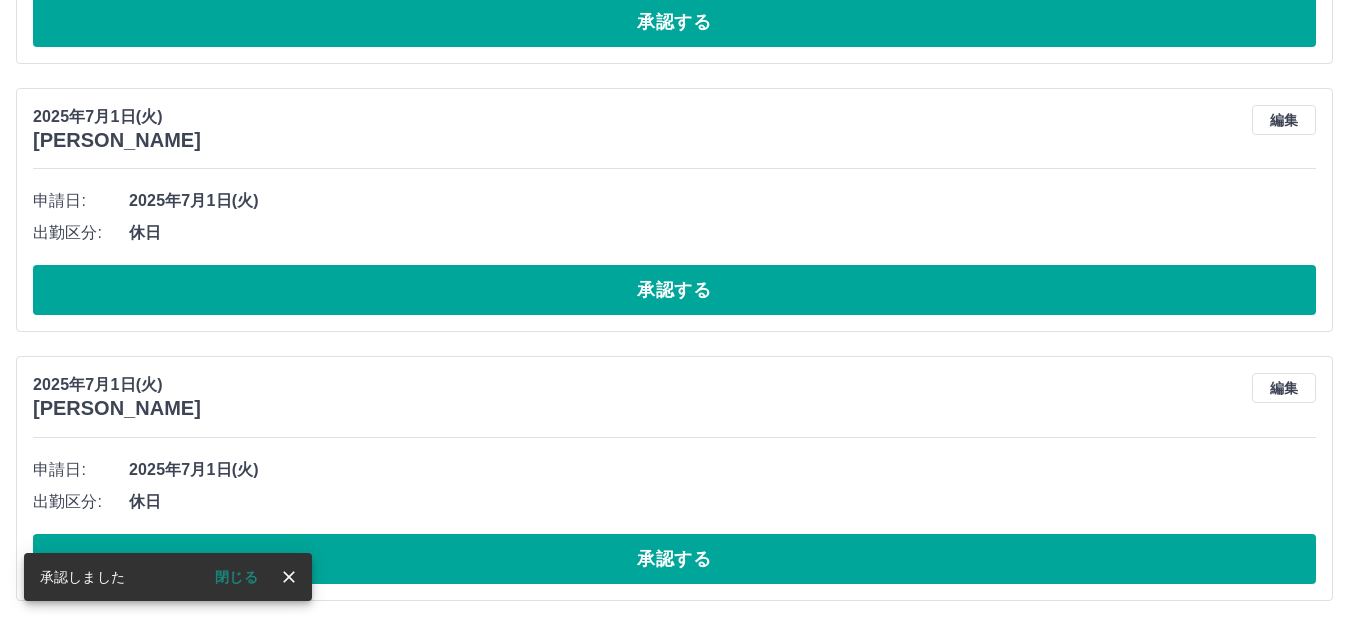 scroll, scrollTop: 5248, scrollLeft: 0, axis: vertical 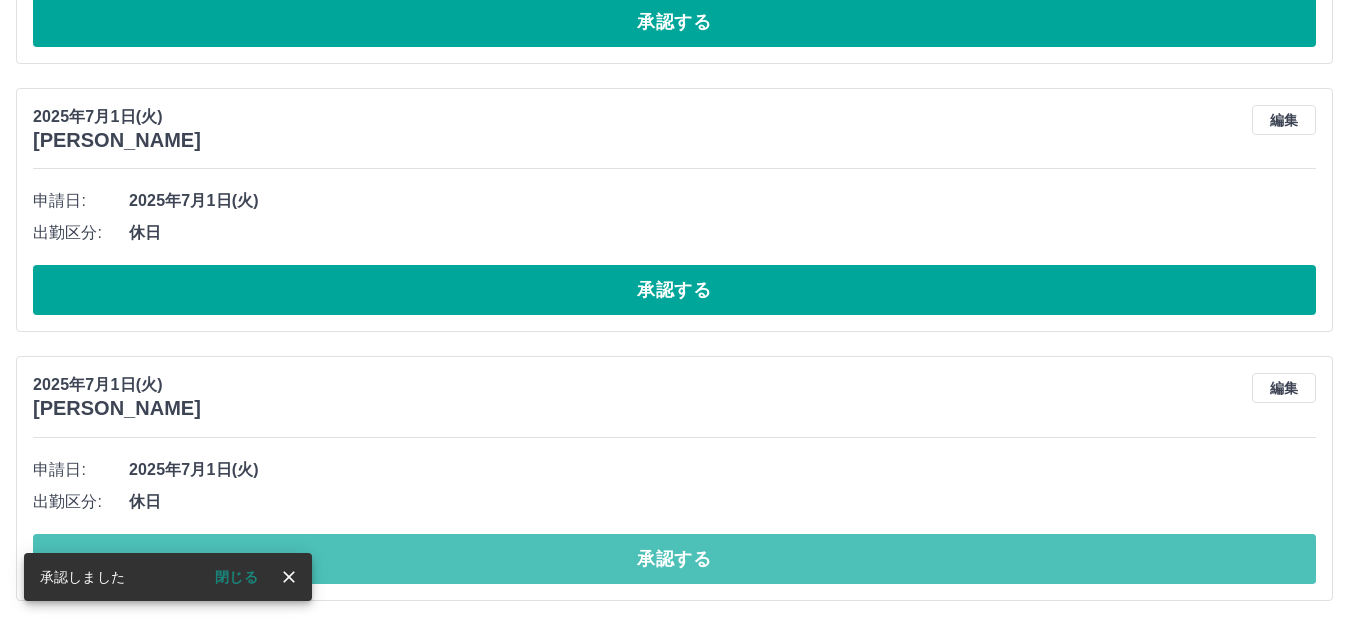 click on "承認する" at bounding box center (674, 559) 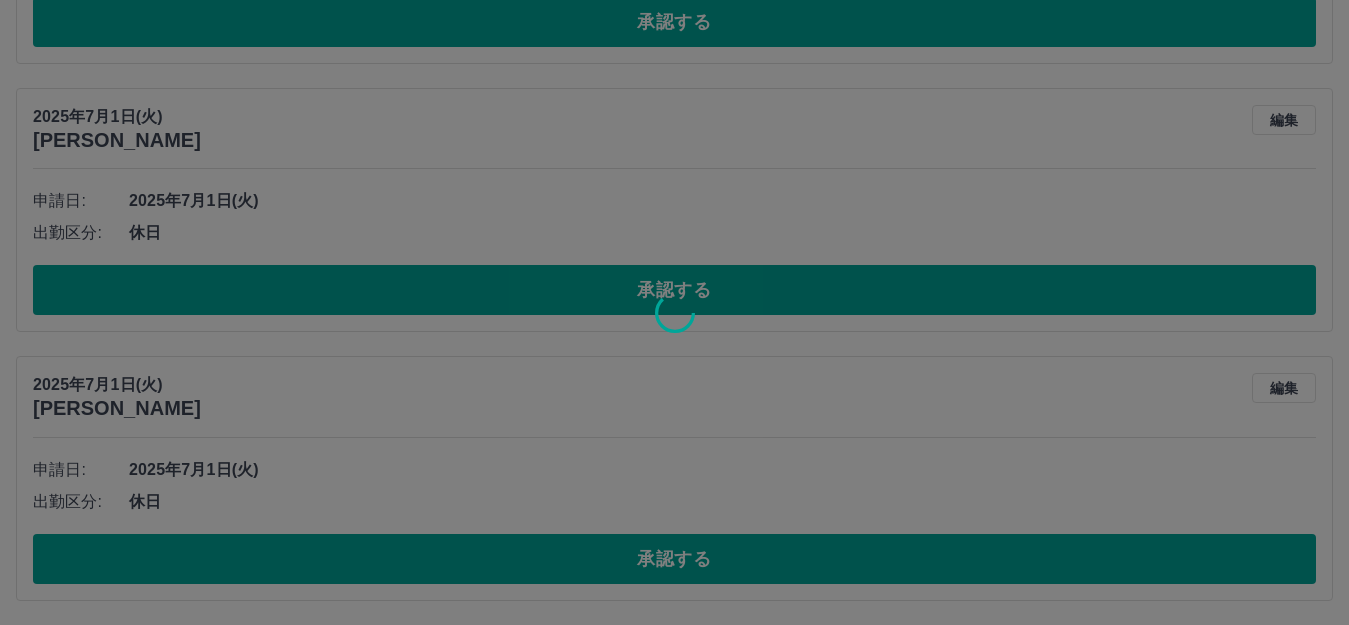 scroll, scrollTop: 4979, scrollLeft: 0, axis: vertical 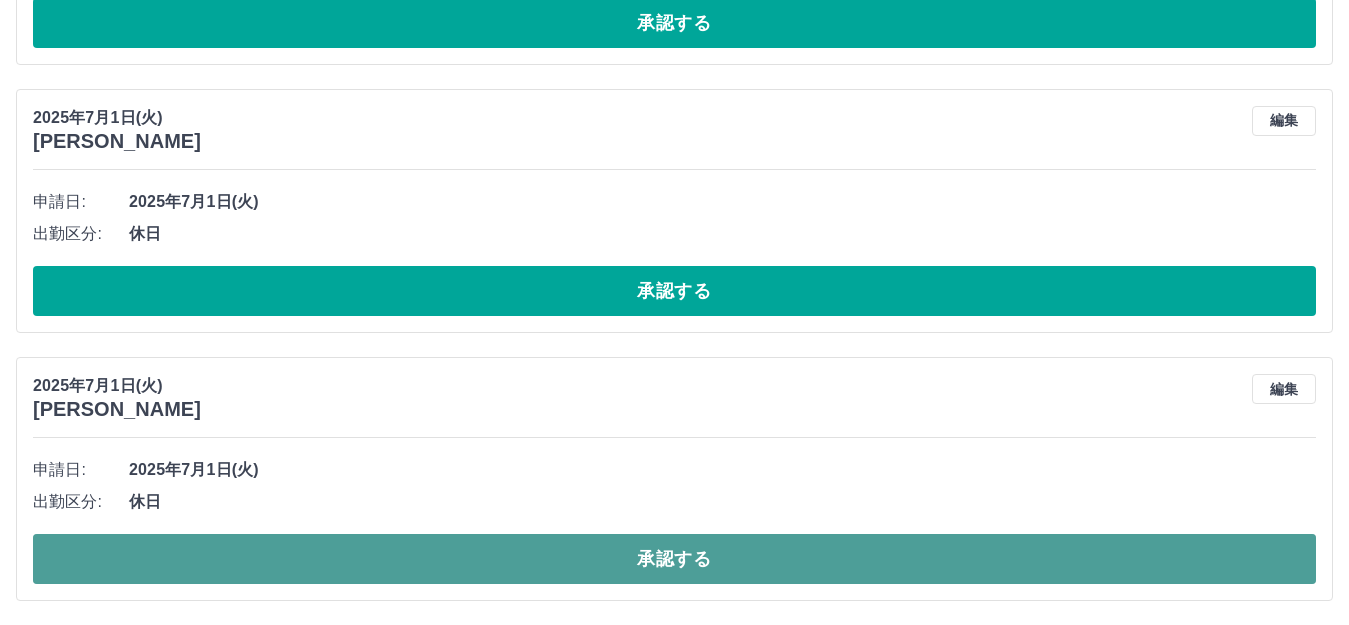 click on "承認する" at bounding box center [674, 559] 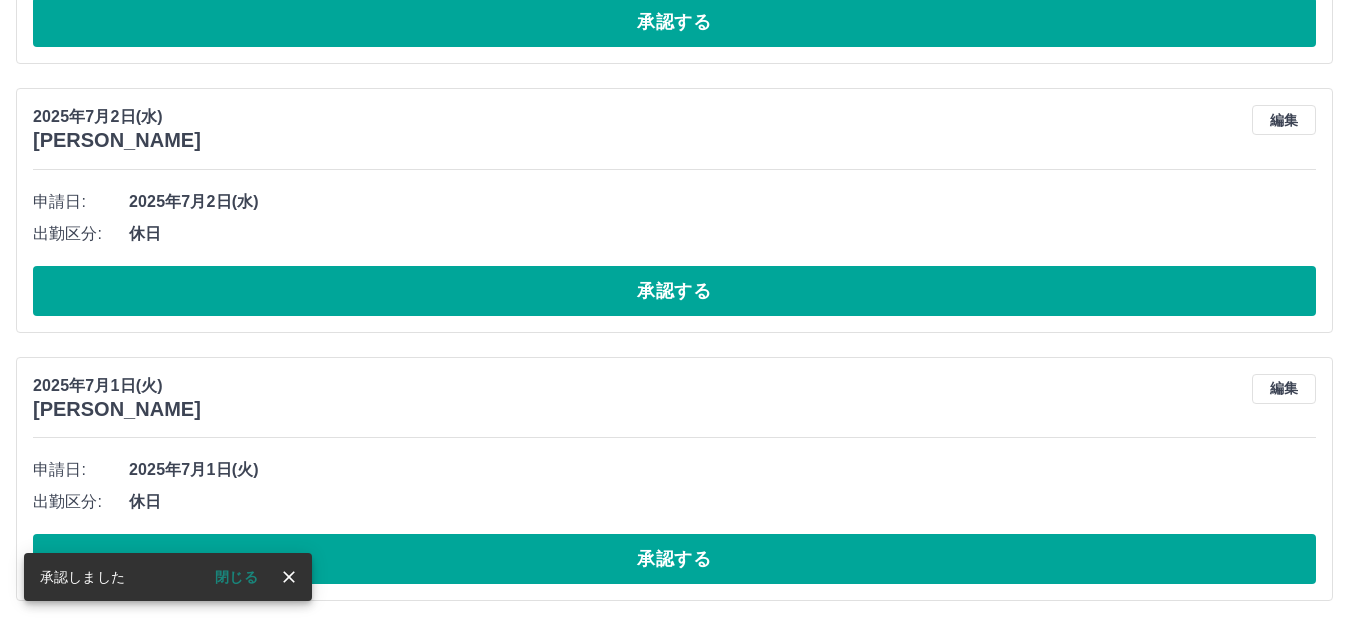 scroll, scrollTop: 4711, scrollLeft: 0, axis: vertical 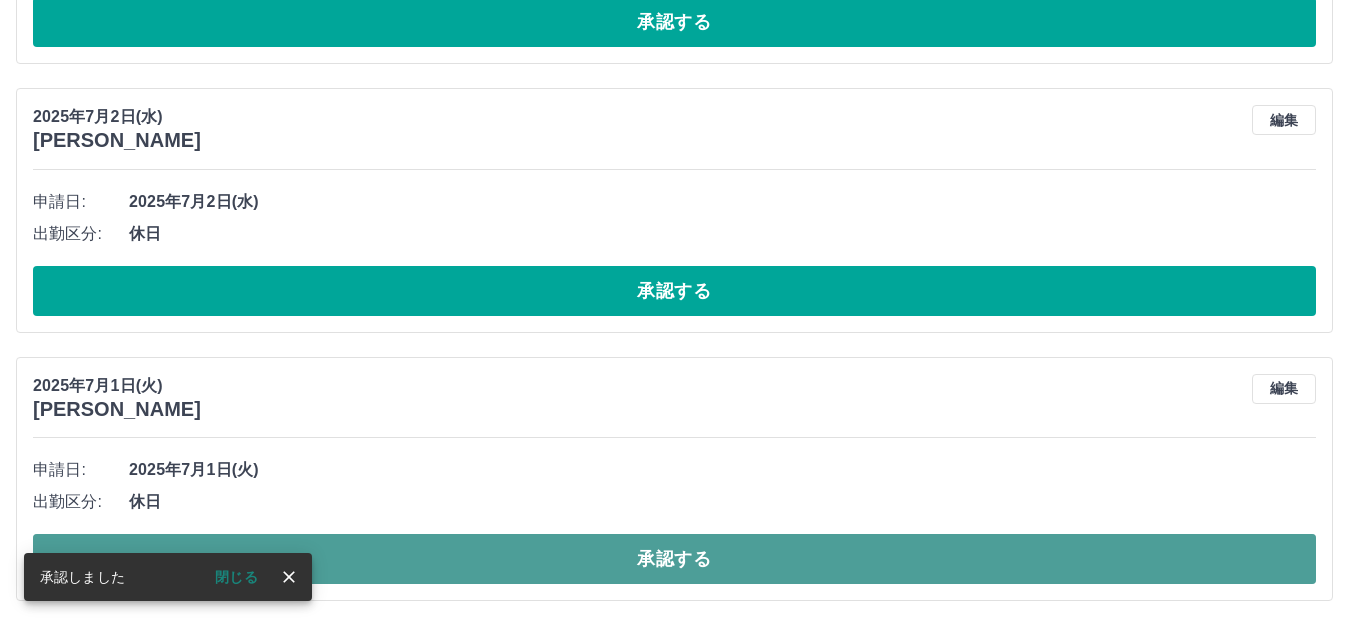 click on "承認する" at bounding box center (674, 559) 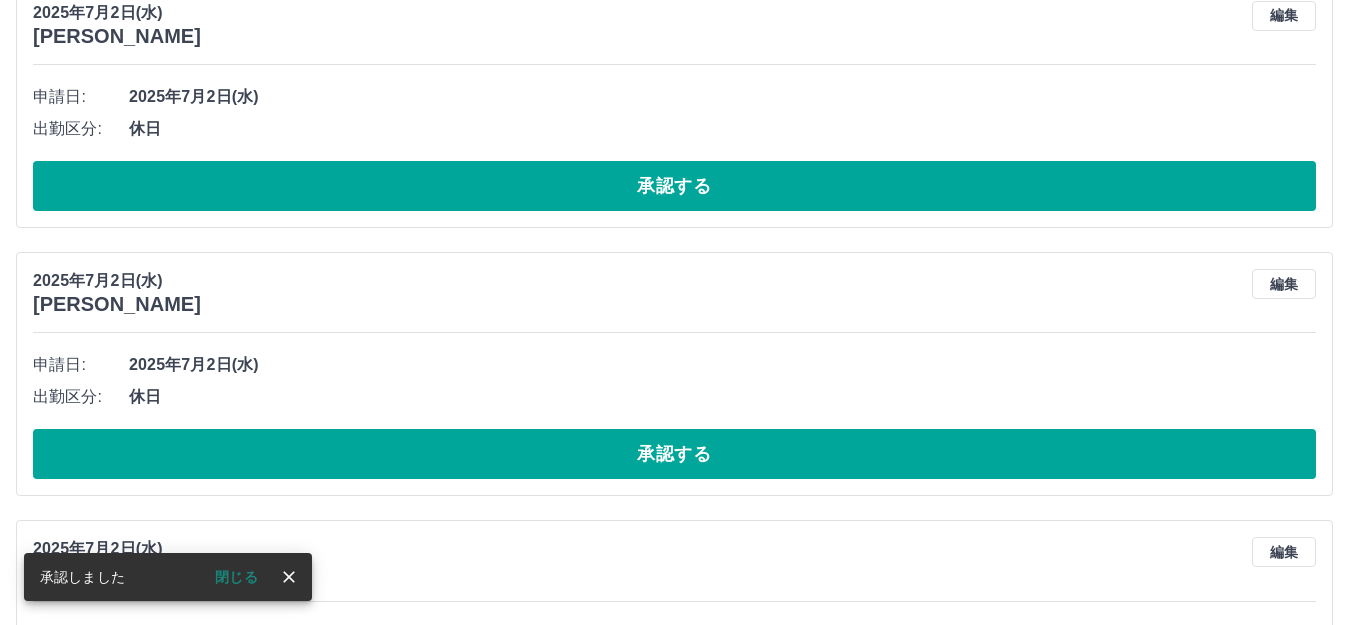 scroll, scrollTop: 4243, scrollLeft: 0, axis: vertical 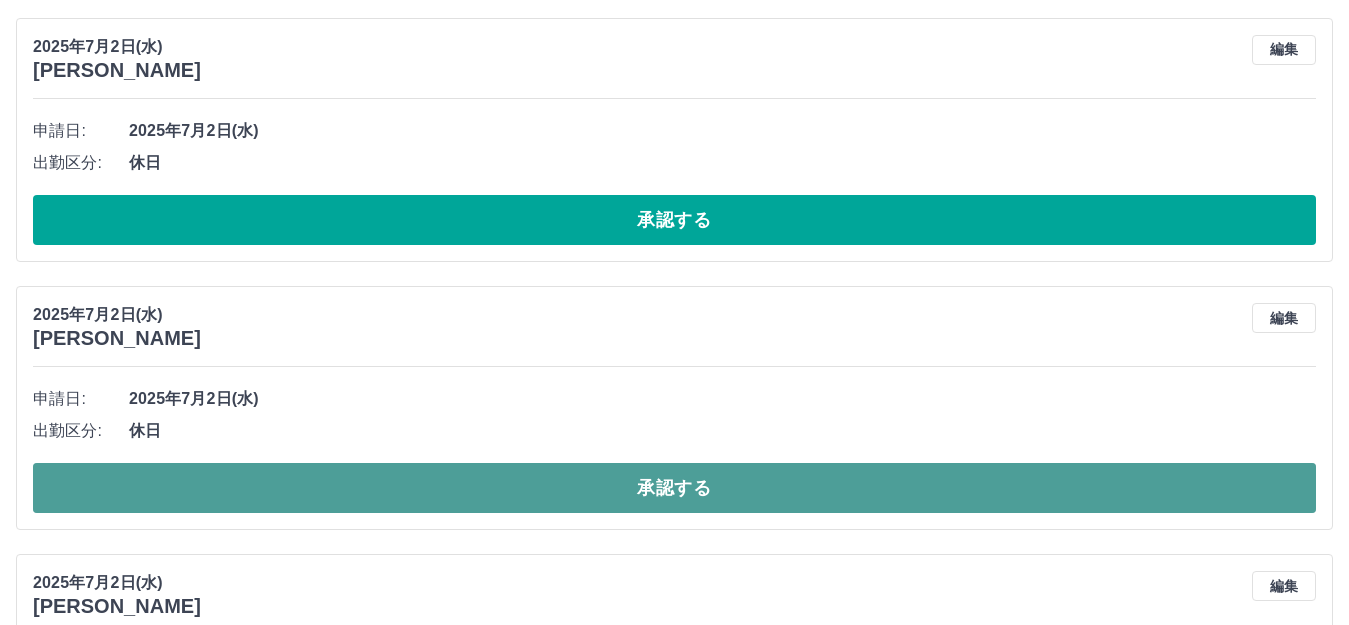click on "承認する" at bounding box center (674, 488) 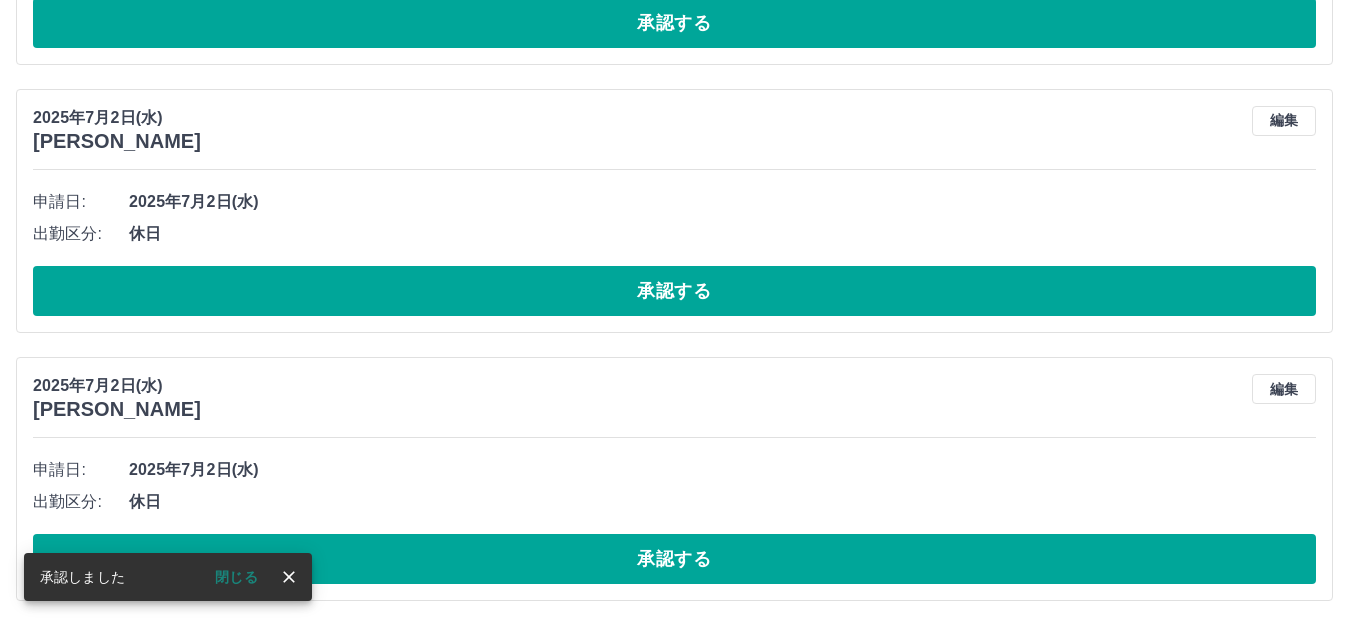 scroll, scrollTop: 4174, scrollLeft: 0, axis: vertical 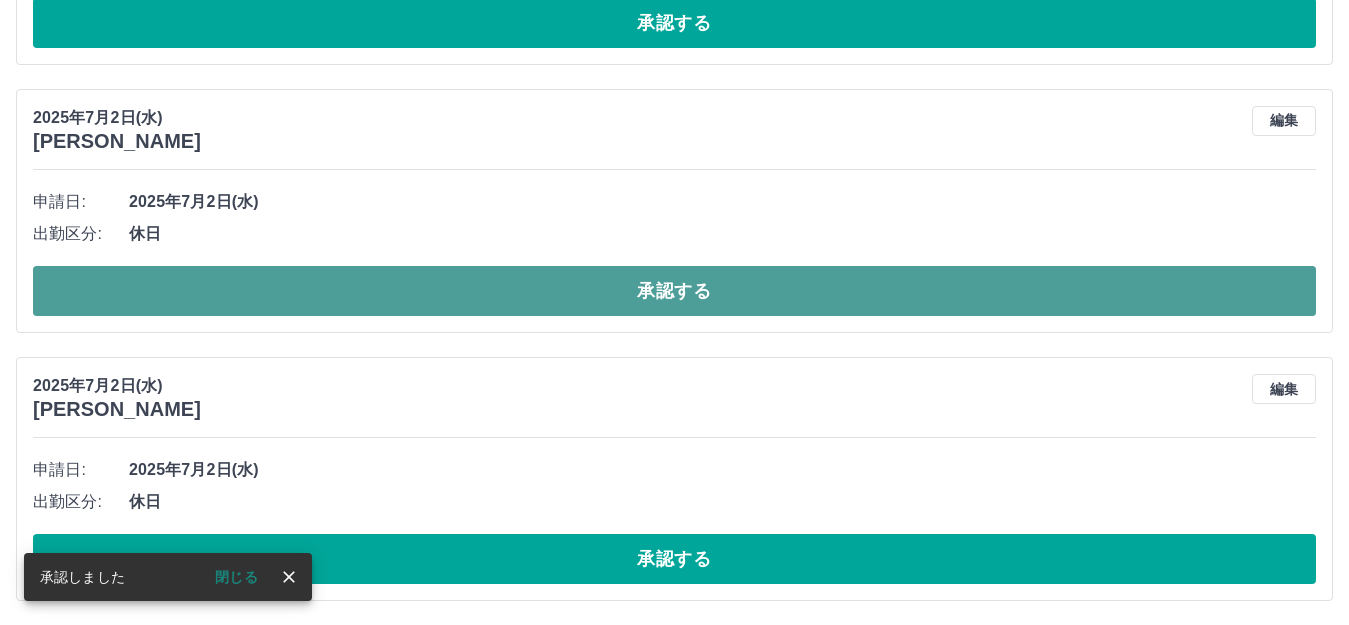 click on "承認する" at bounding box center [674, 291] 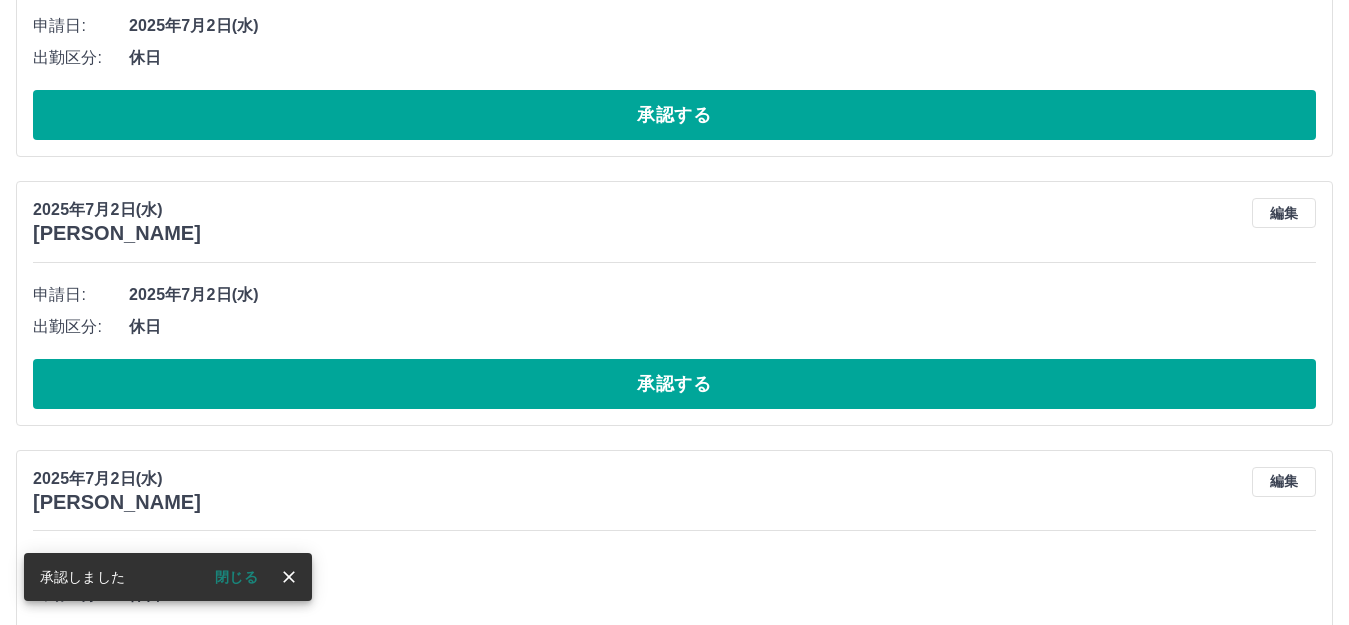 scroll, scrollTop: 3706, scrollLeft: 0, axis: vertical 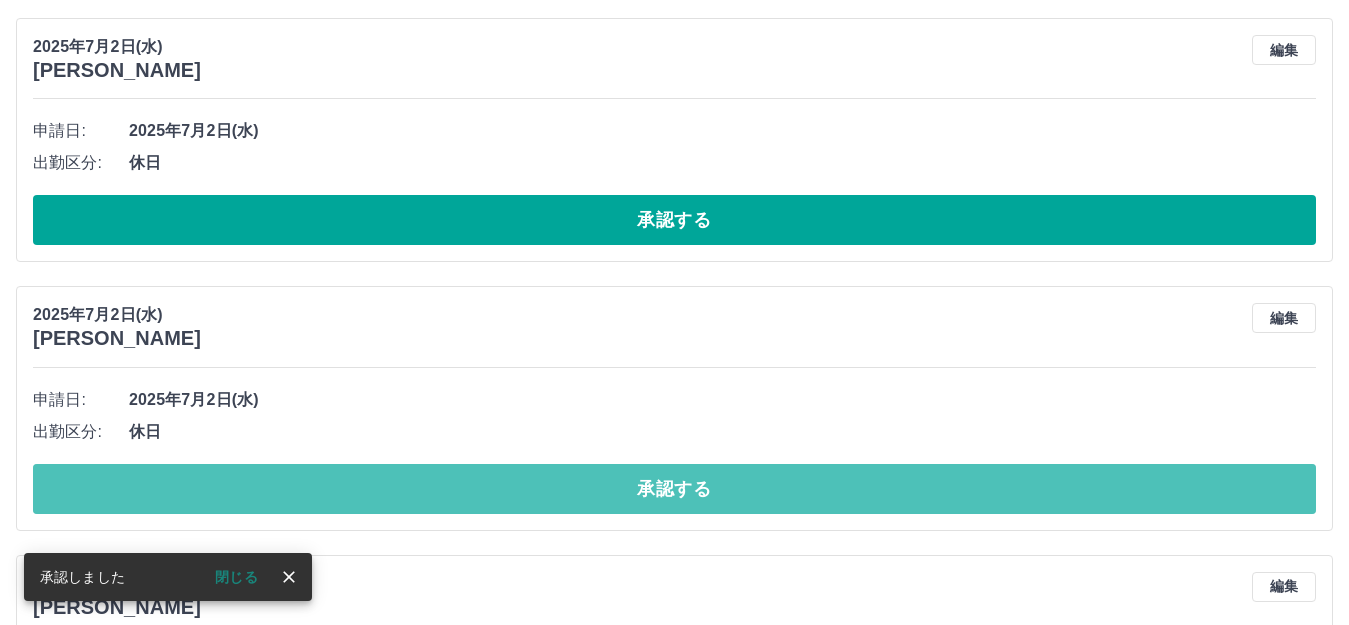 click on "承認する" at bounding box center [674, 489] 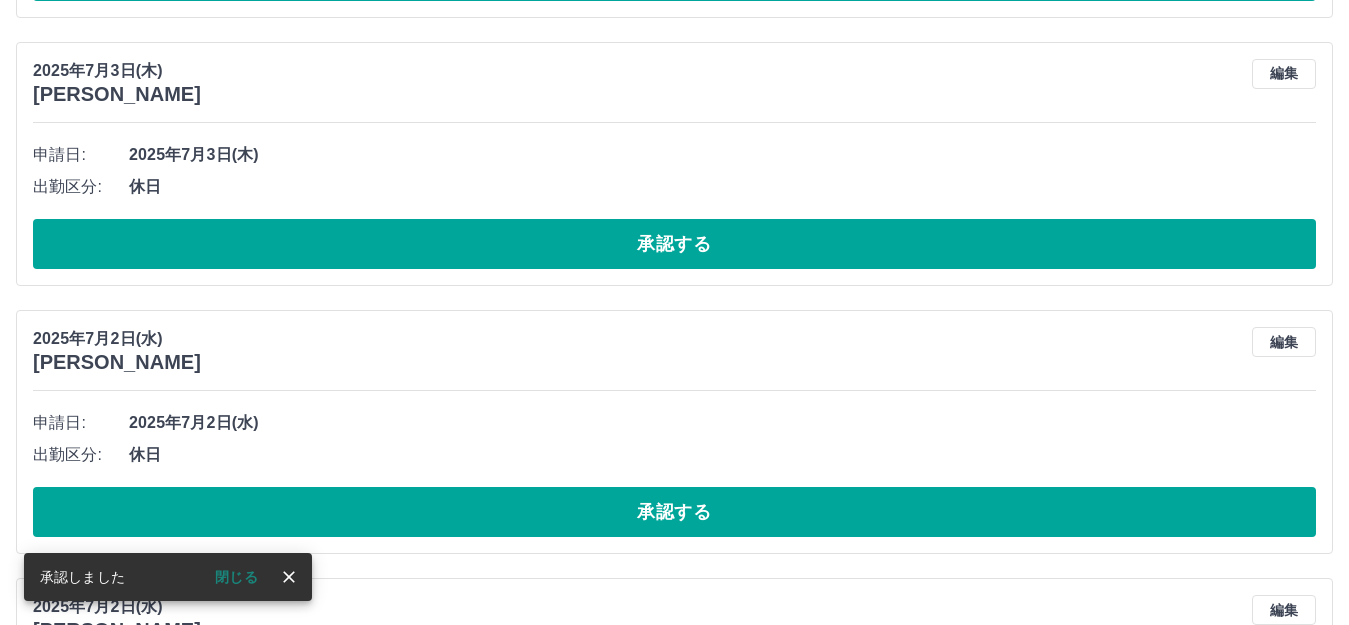 scroll, scrollTop: 3338, scrollLeft: 0, axis: vertical 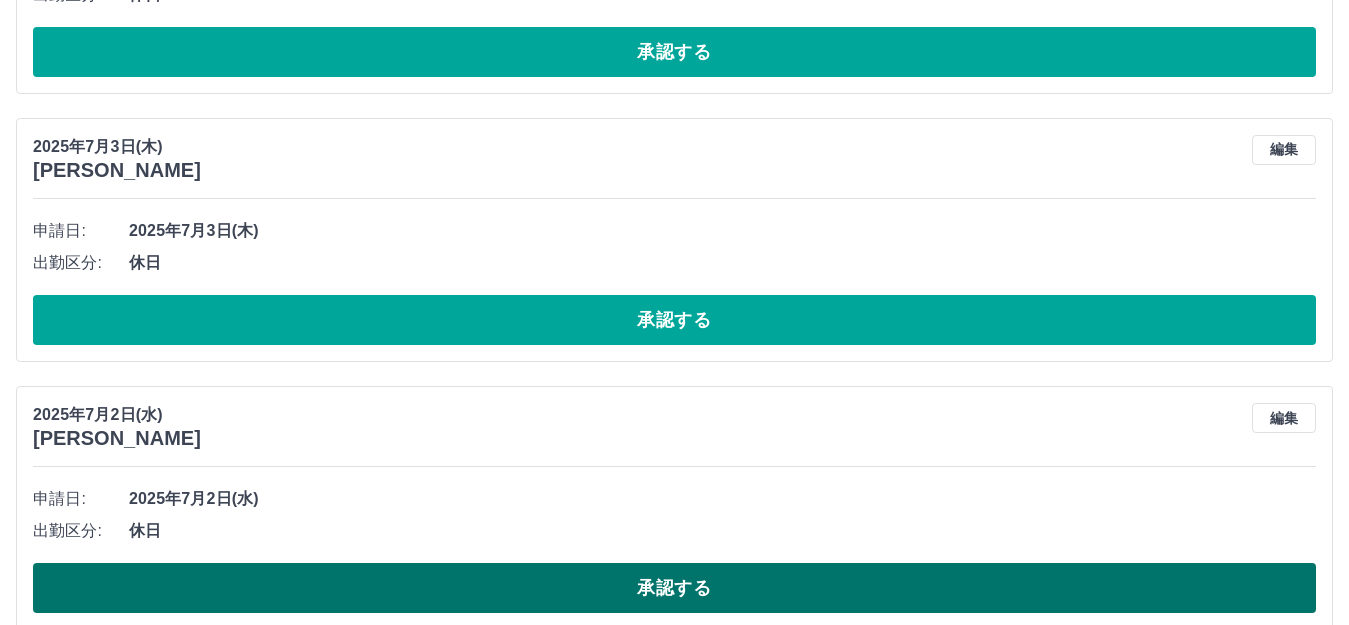 click on "承認する" at bounding box center (674, 588) 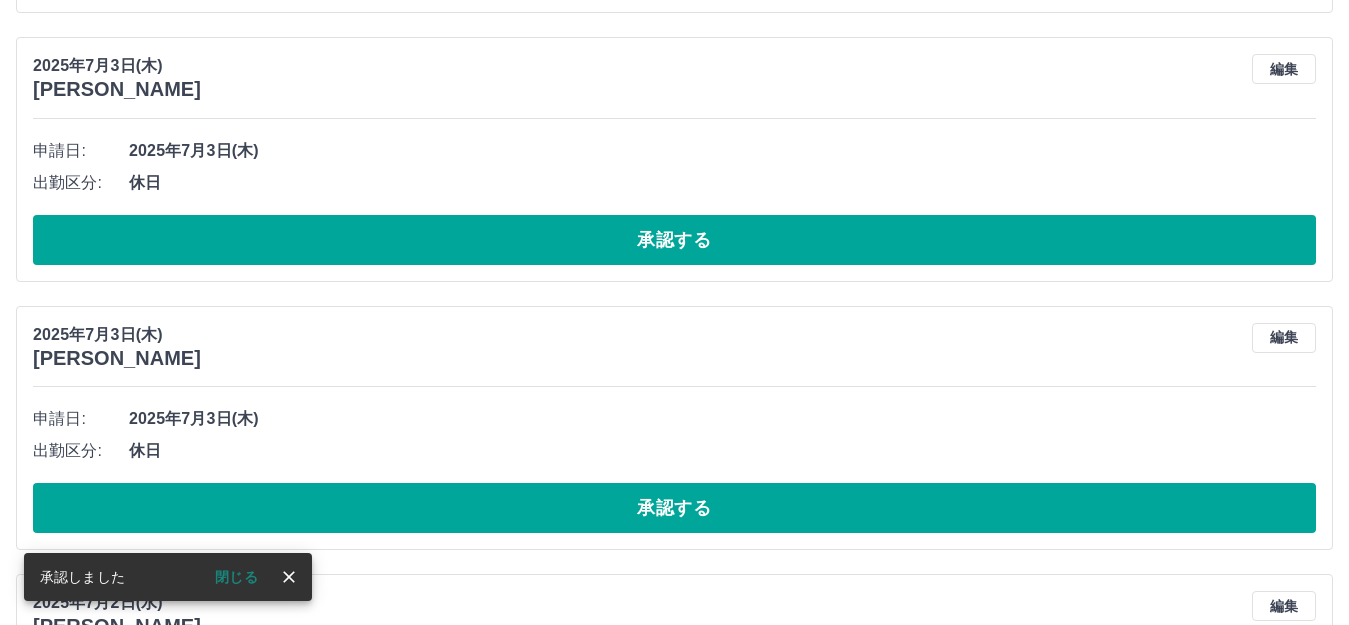 scroll, scrollTop: 3138, scrollLeft: 0, axis: vertical 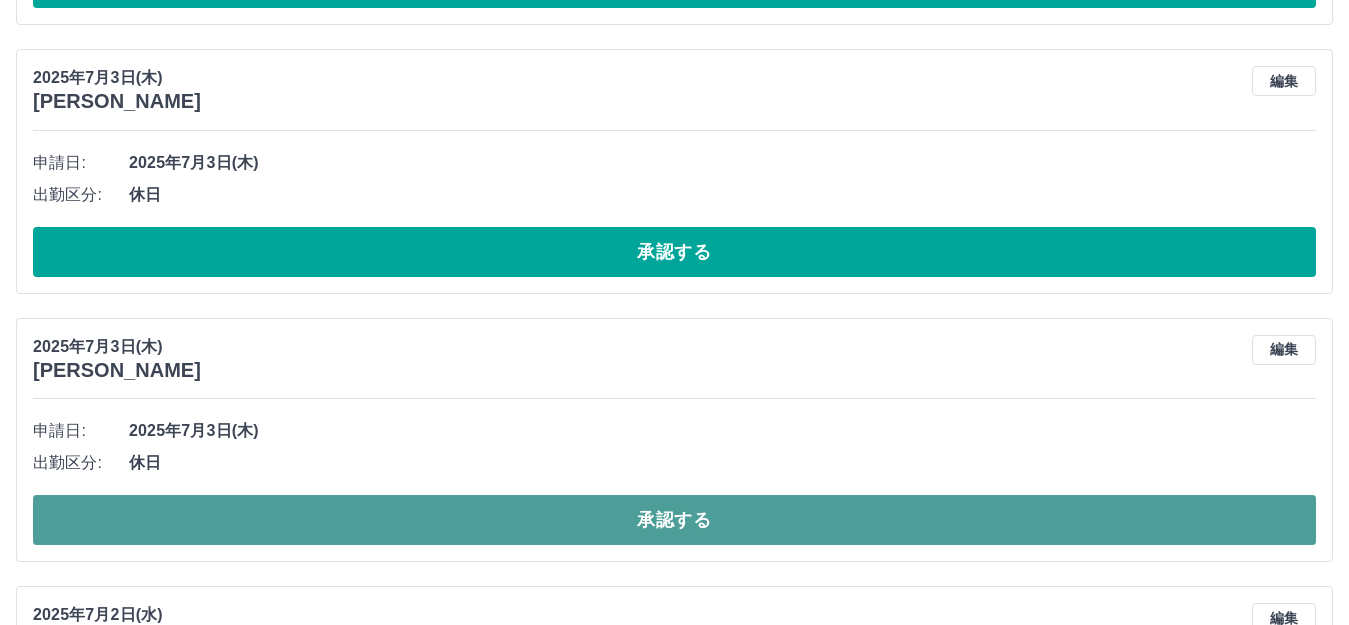 click on "承認する" at bounding box center [674, 520] 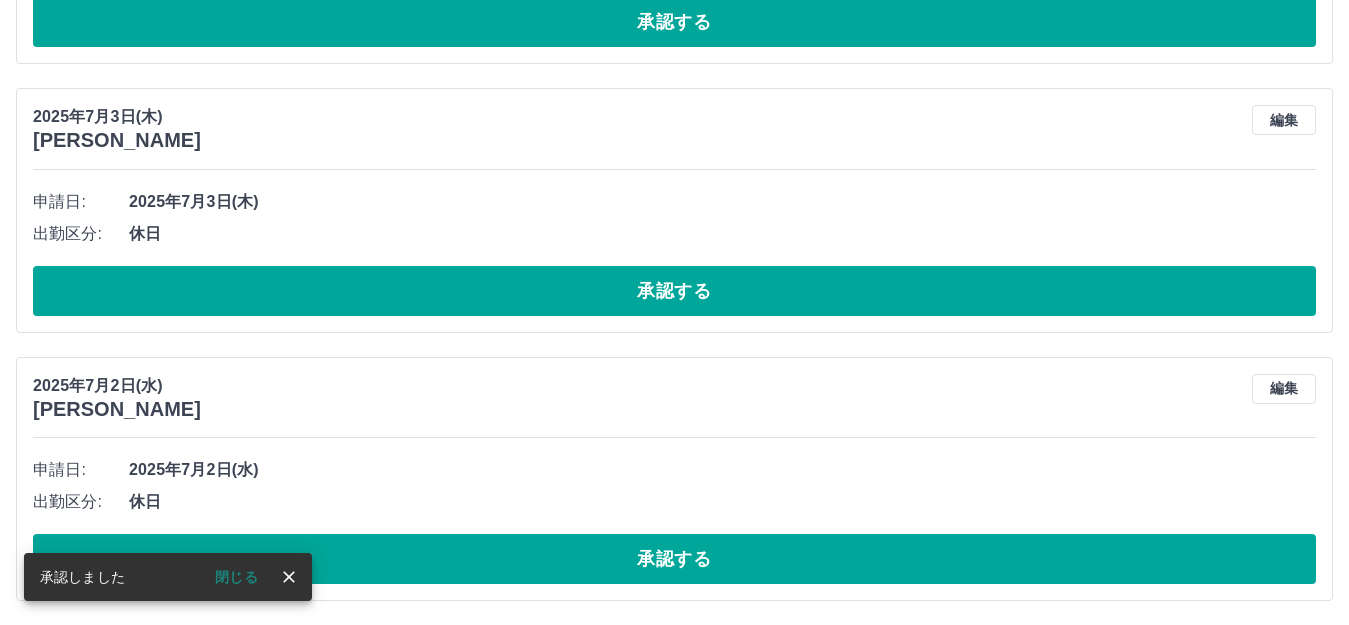 scroll, scrollTop: 3101, scrollLeft: 0, axis: vertical 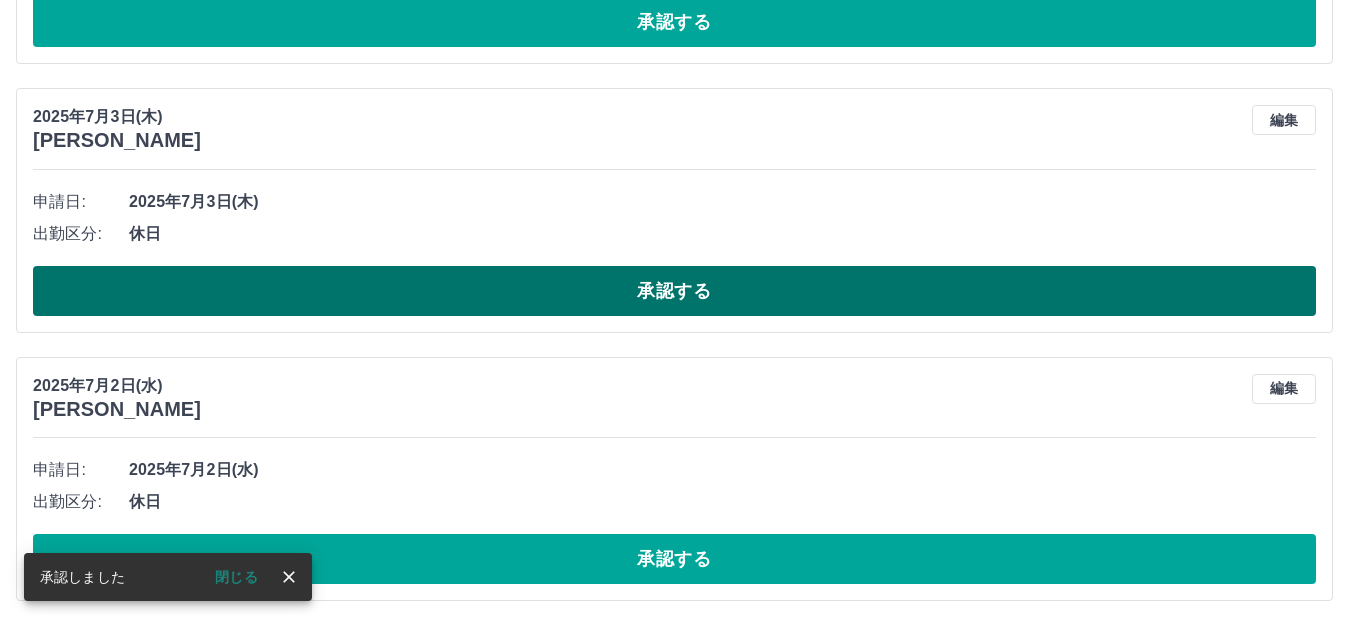 click on "承認する" at bounding box center [674, 291] 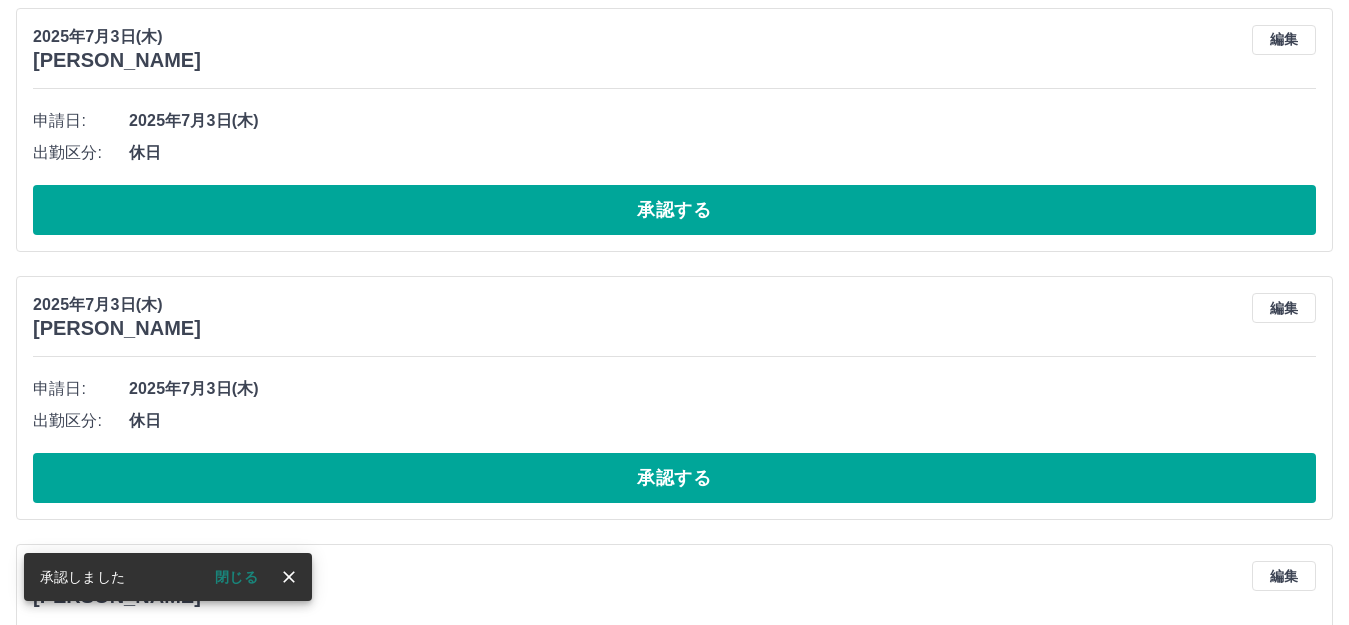 scroll, scrollTop: 2633, scrollLeft: 0, axis: vertical 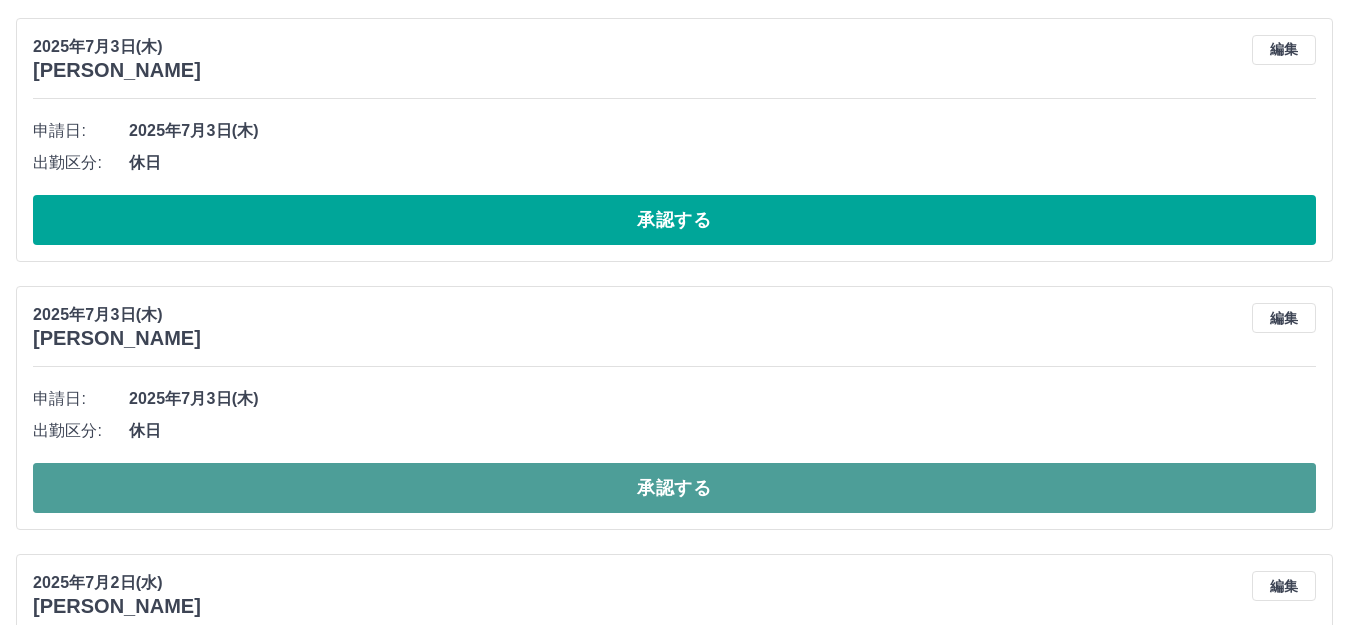 click on "承認する" at bounding box center [674, 488] 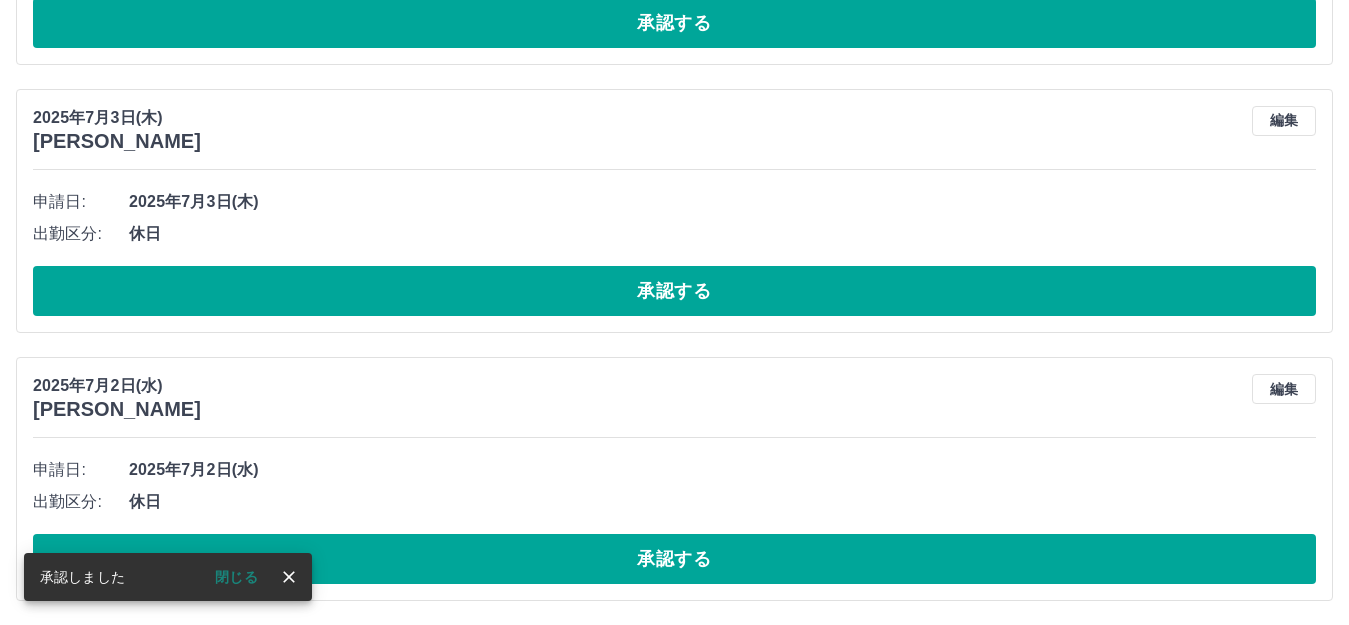 scroll, scrollTop: 2564, scrollLeft: 0, axis: vertical 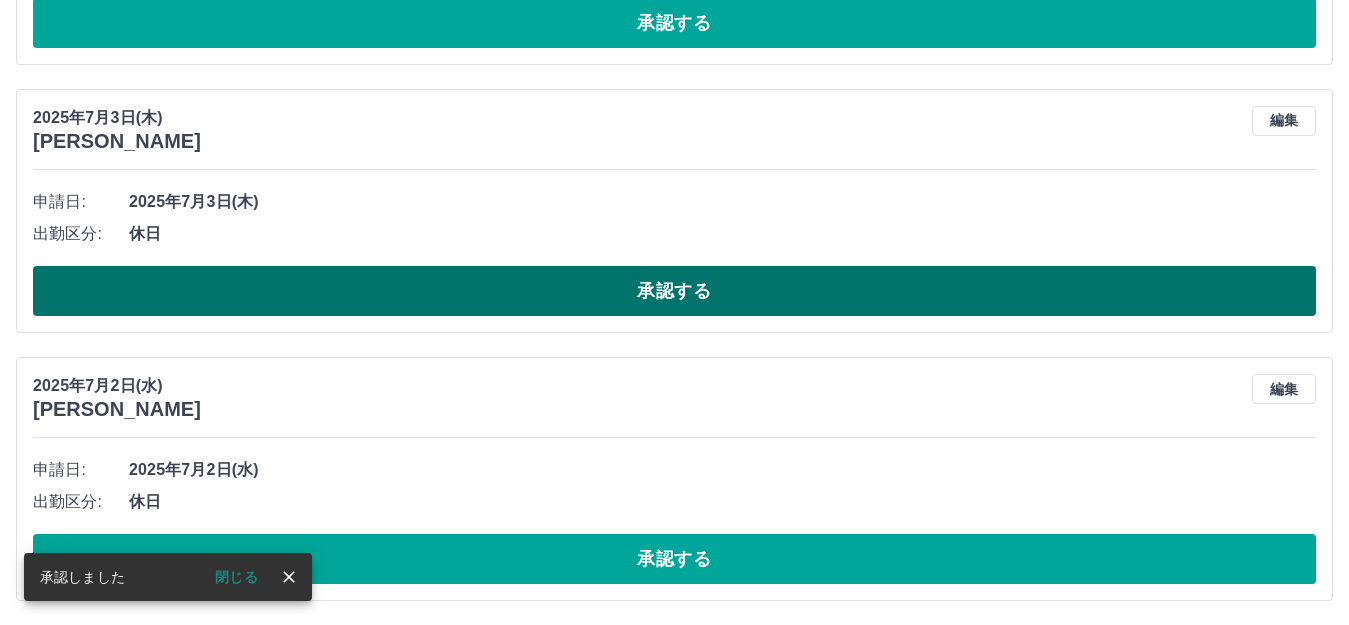 click on "承認する" at bounding box center (674, 291) 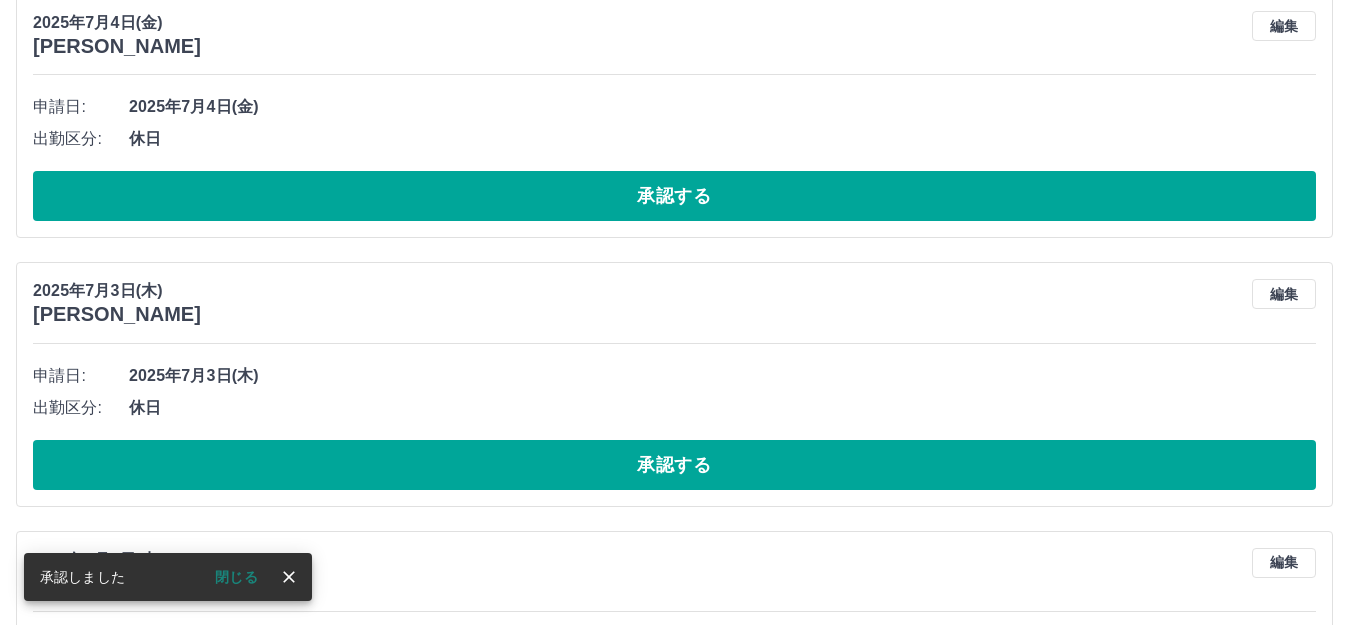 scroll, scrollTop: 2096, scrollLeft: 0, axis: vertical 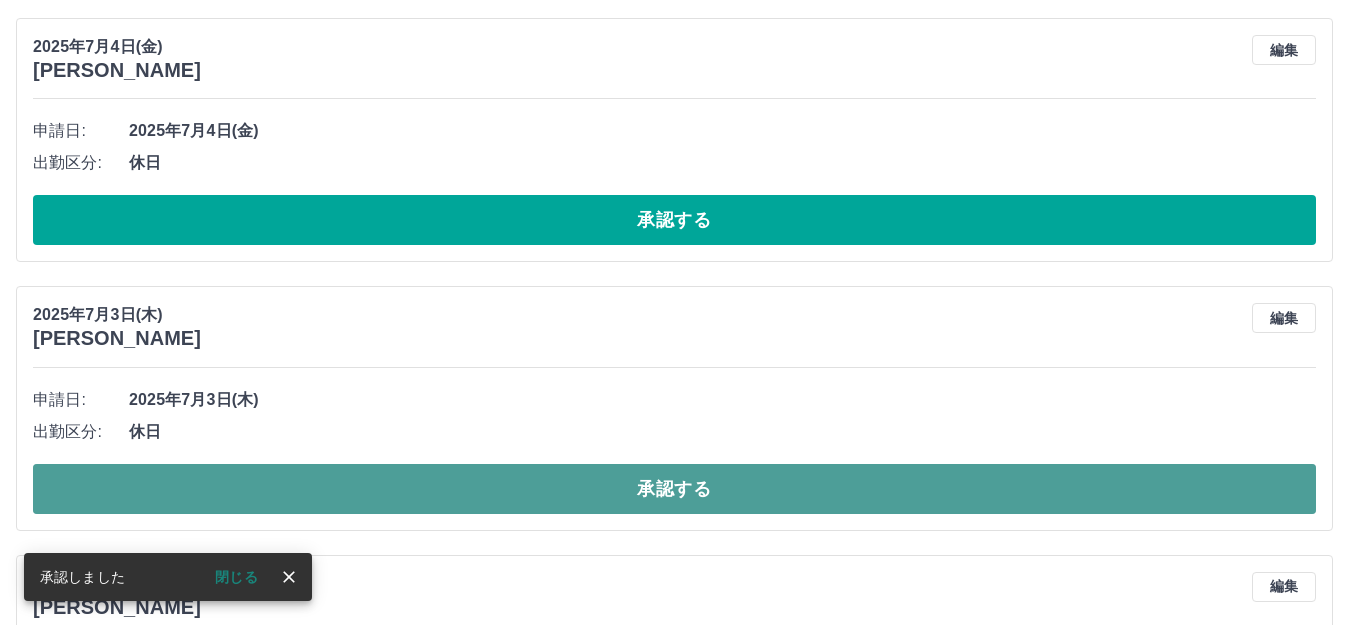click on "承認する" at bounding box center [674, 489] 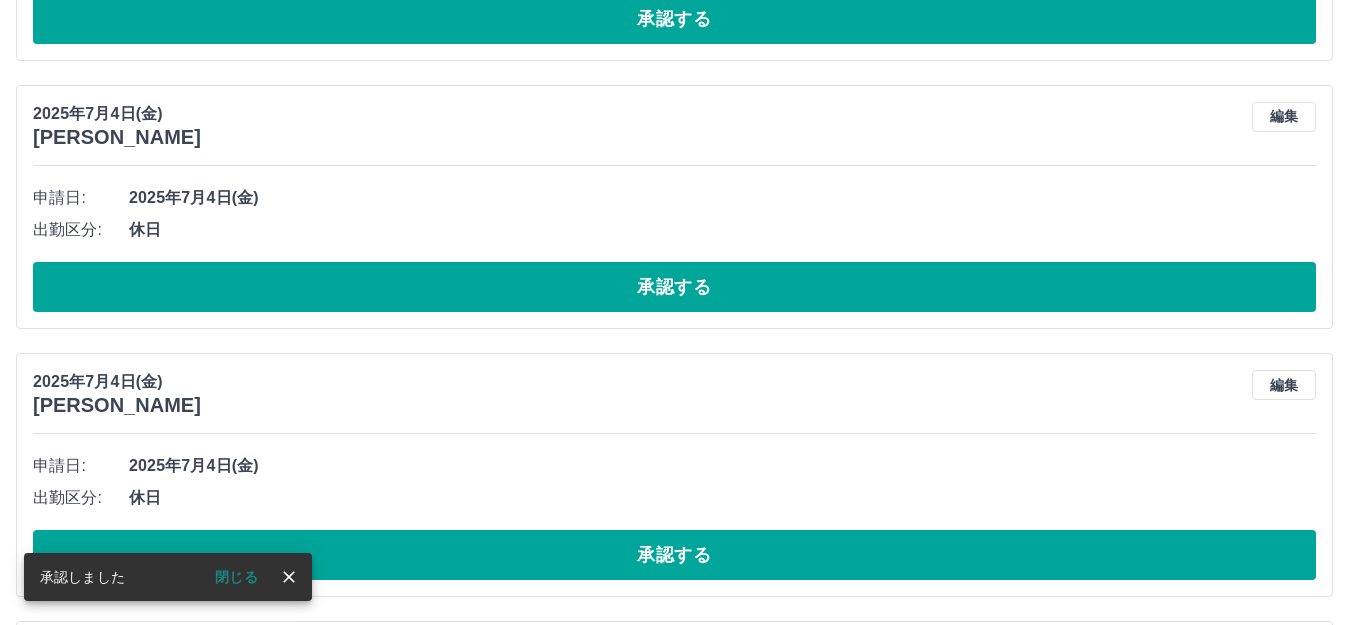 scroll, scrollTop: 1728, scrollLeft: 0, axis: vertical 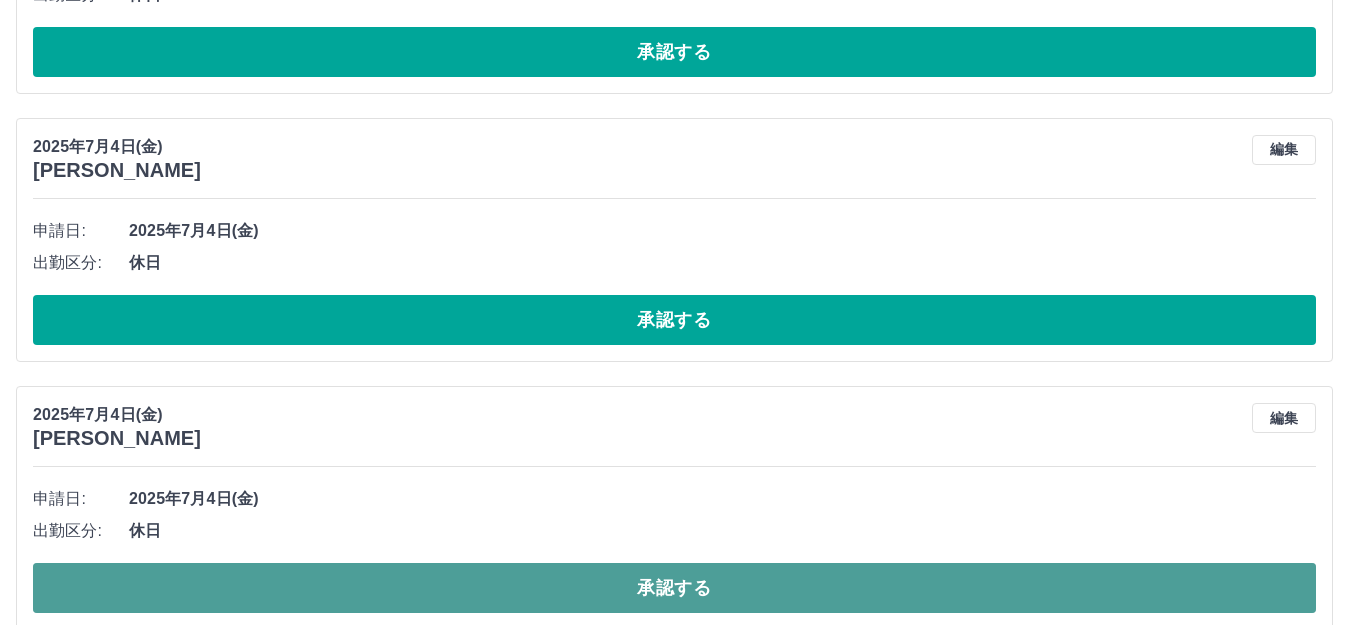 click on "承認する" at bounding box center [674, 588] 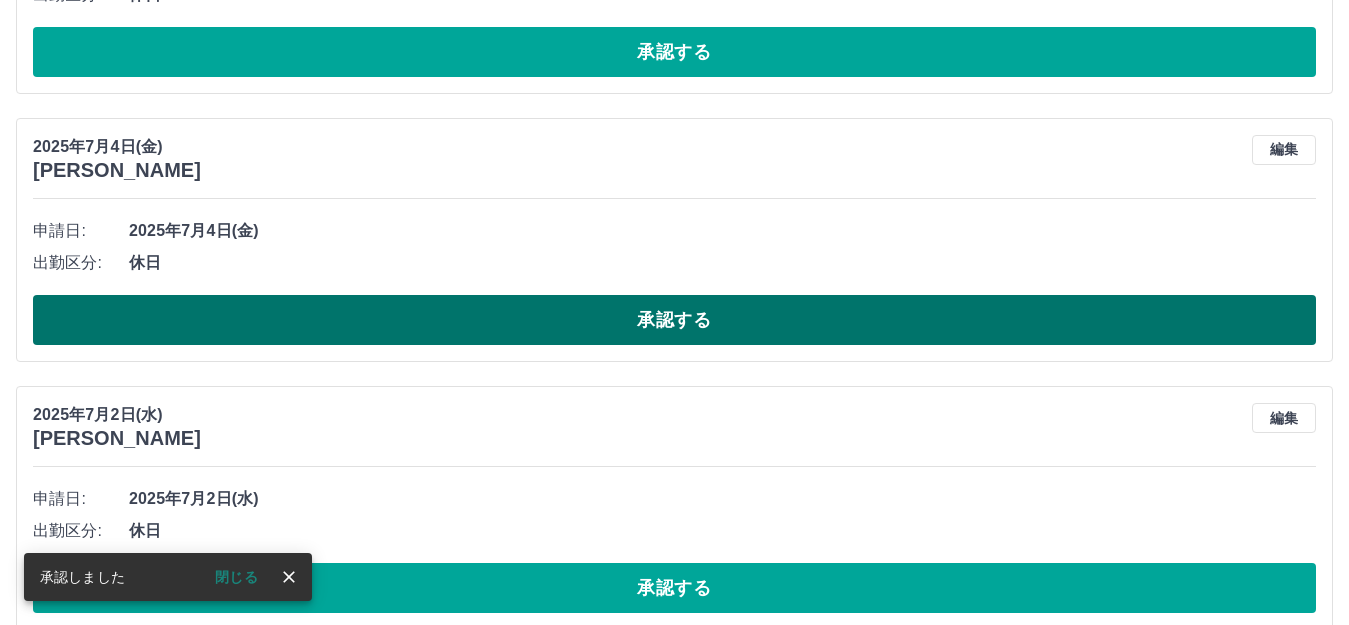 click on "承認する" at bounding box center [674, 320] 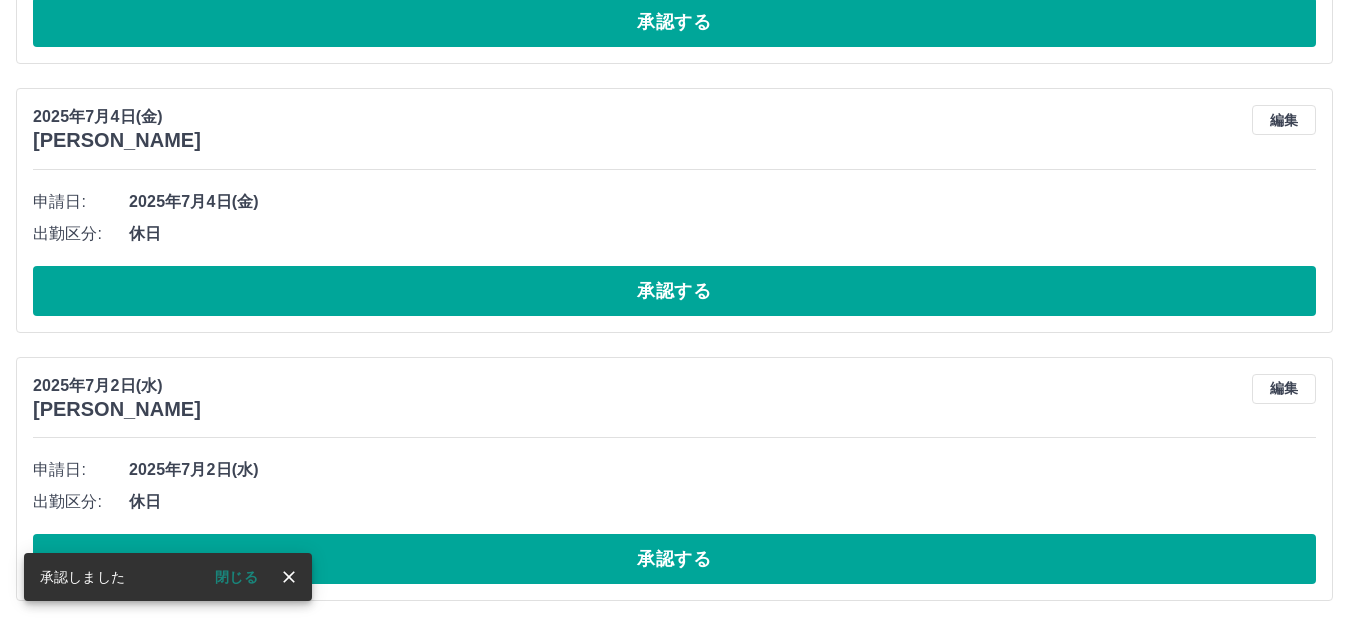 scroll, scrollTop: 1291, scrollLeft: 0, axis: vertical 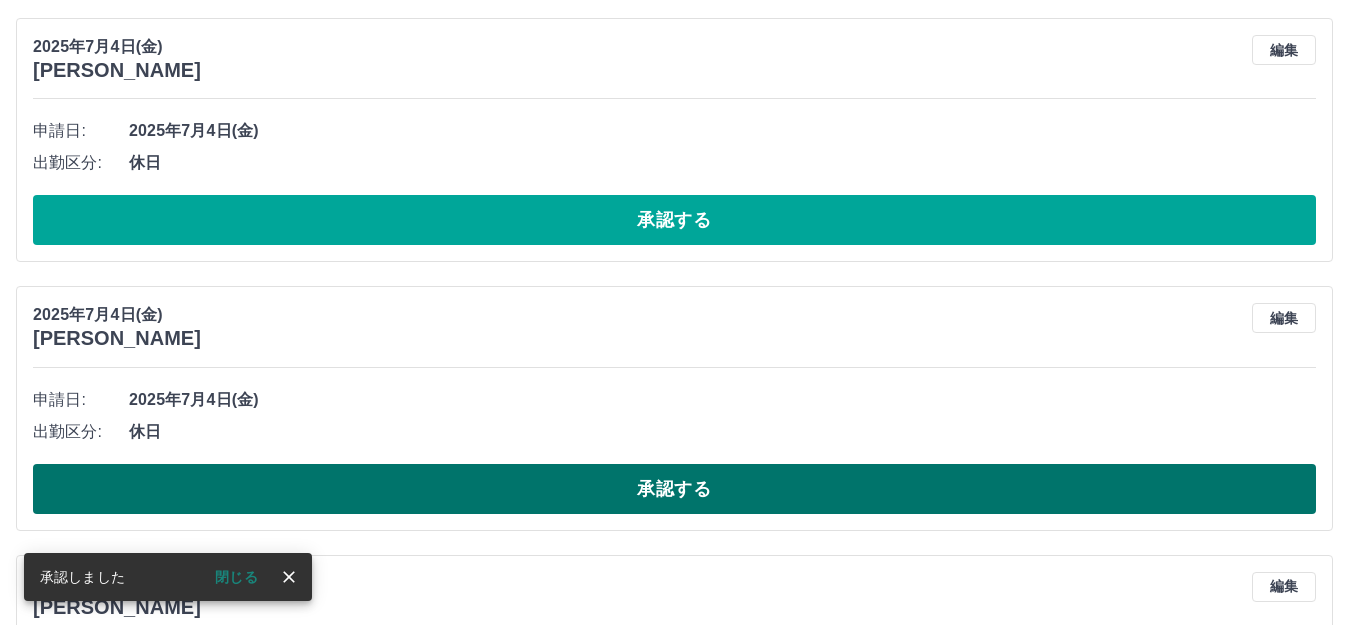 click on "承認する" at bounding box center (674, 489) 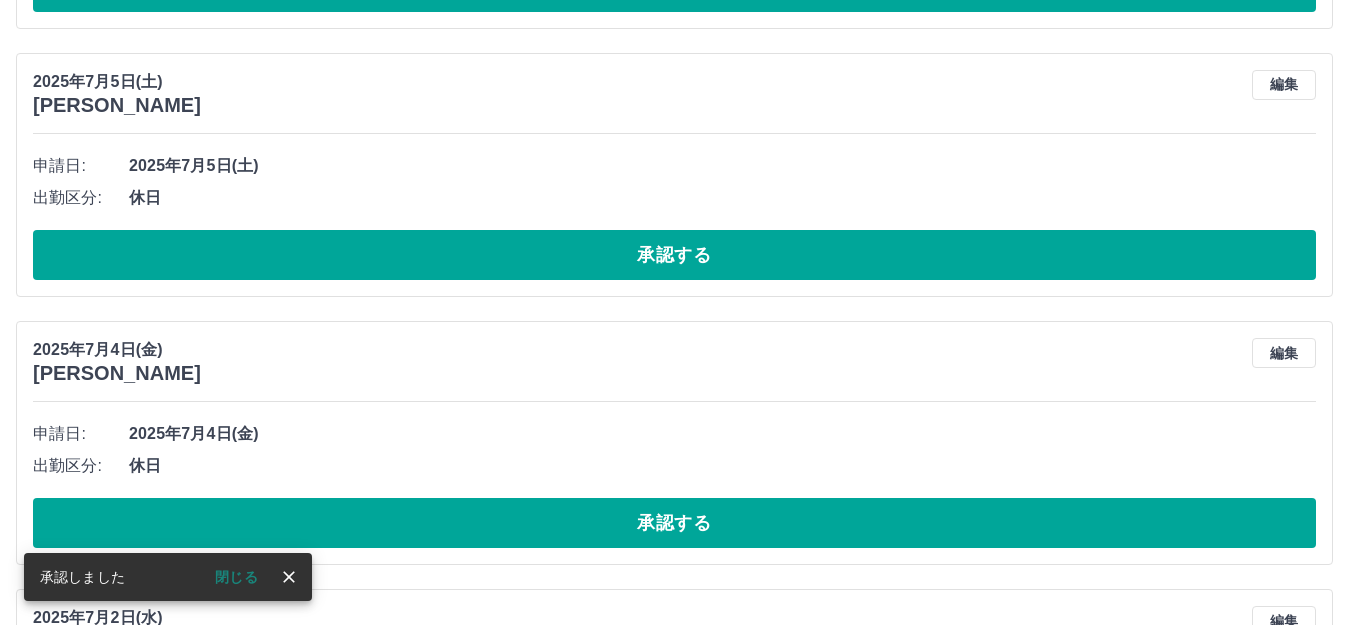 scroll, scrollTop: 1023, scrollLeft: 0, axis: vertical 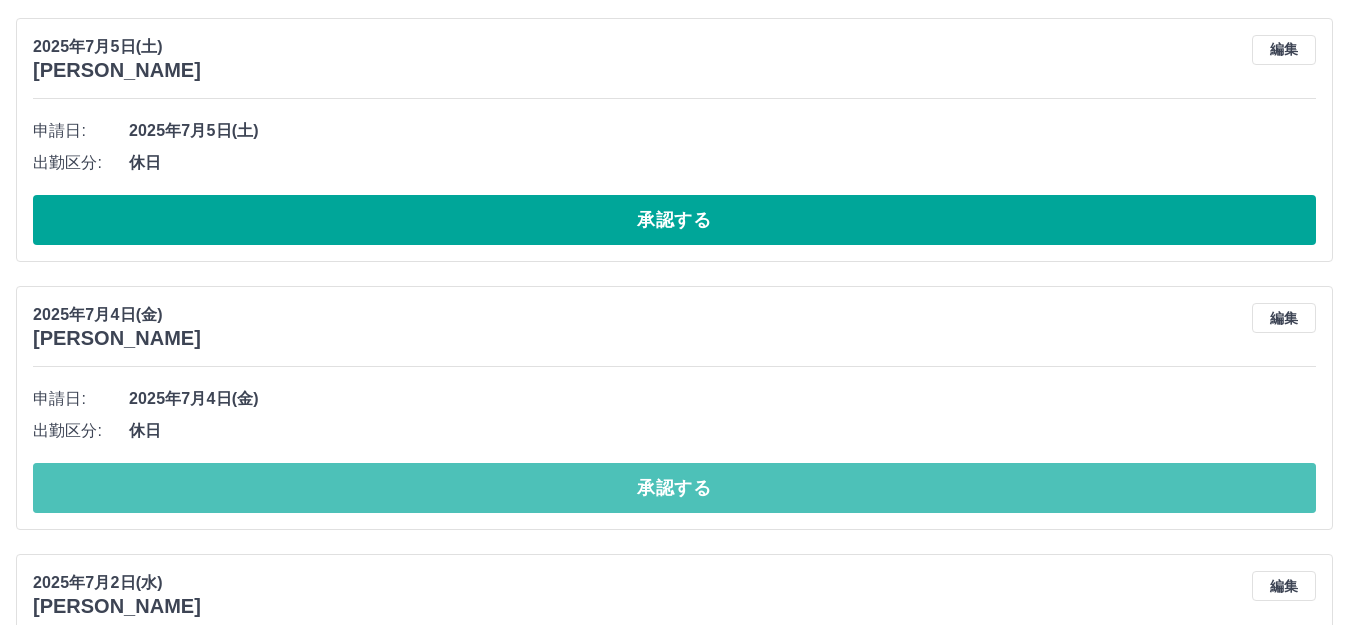 click on "承認する" at bounding box center [674, 488] 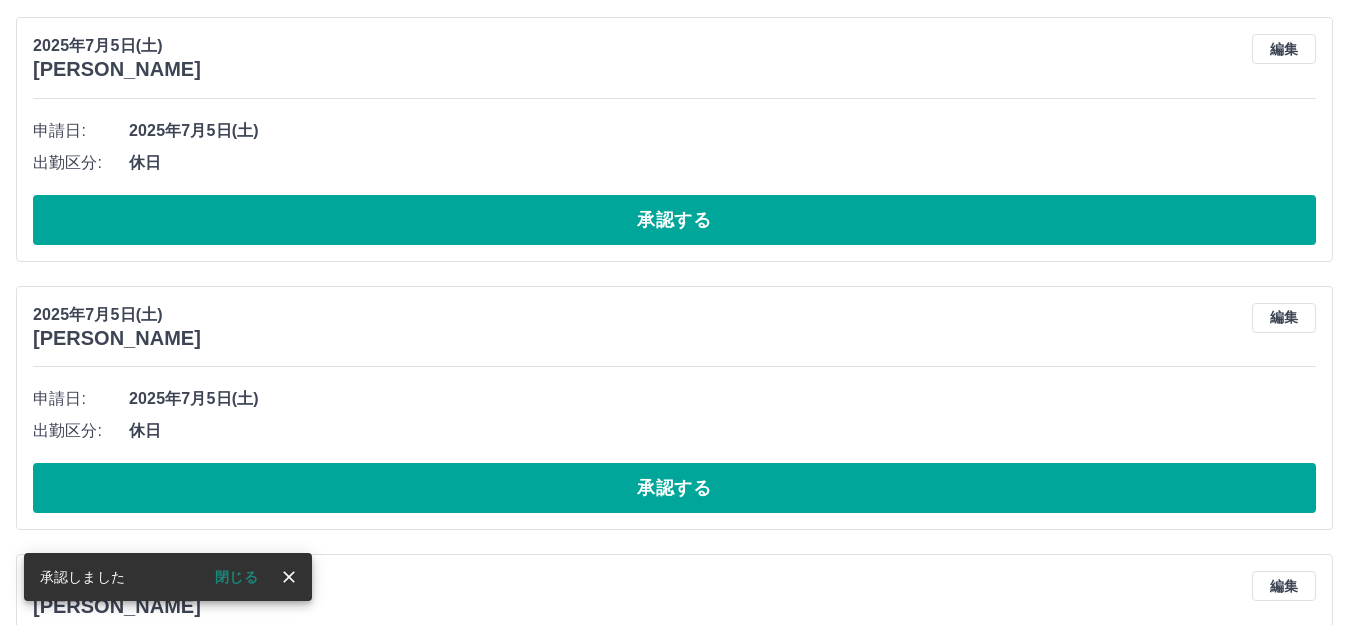 scroll, scrollTop: 754, scrollLeft: 0, axis: vertical 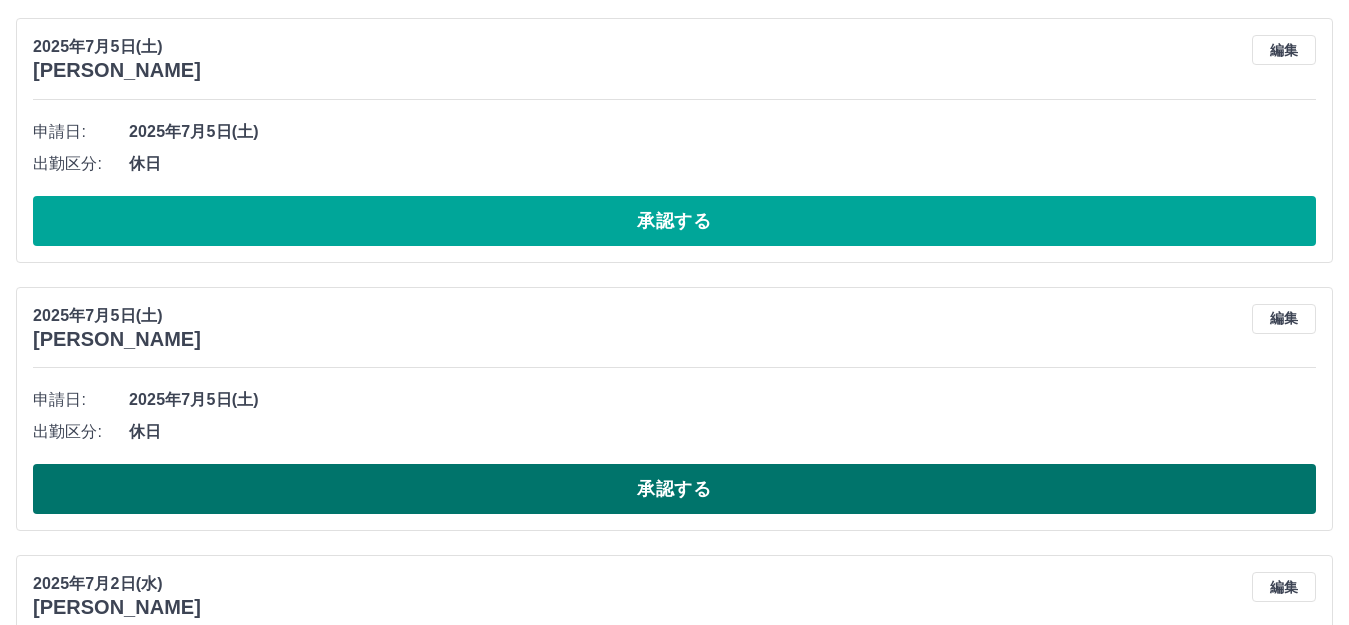 click on "承認する" at bounding box center (674, 489) 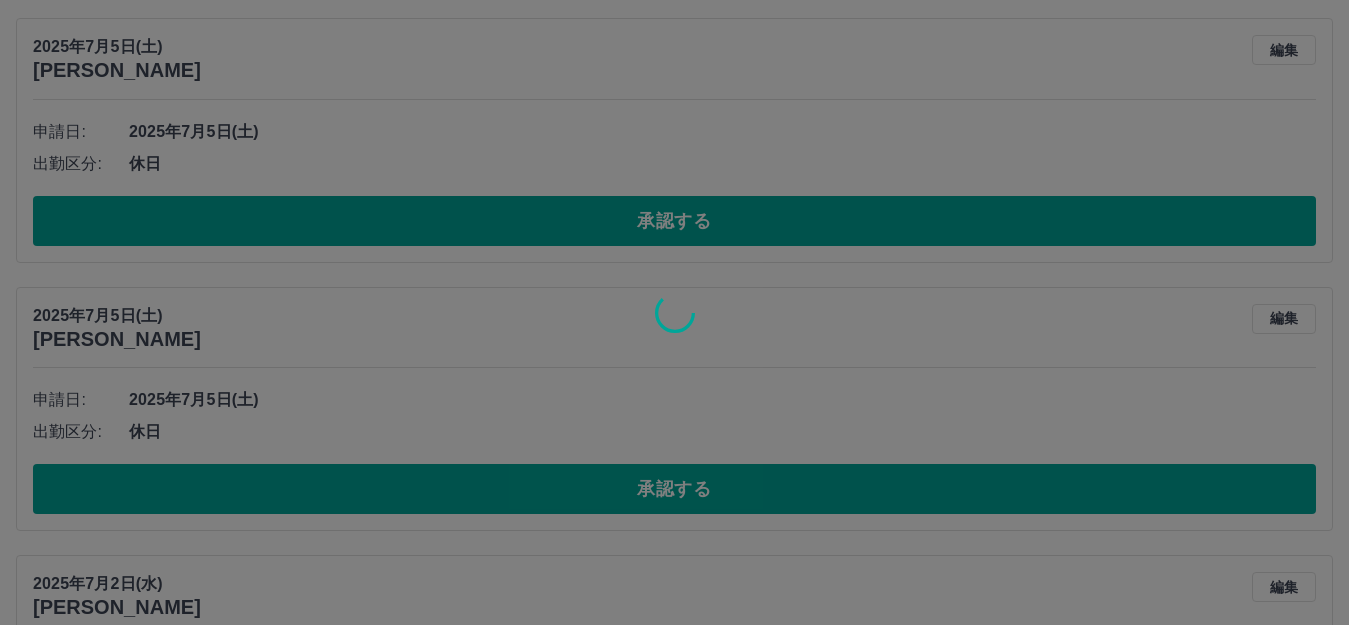 scroll, scrollTop: 686, scrollLeft: 0, axis: vertical 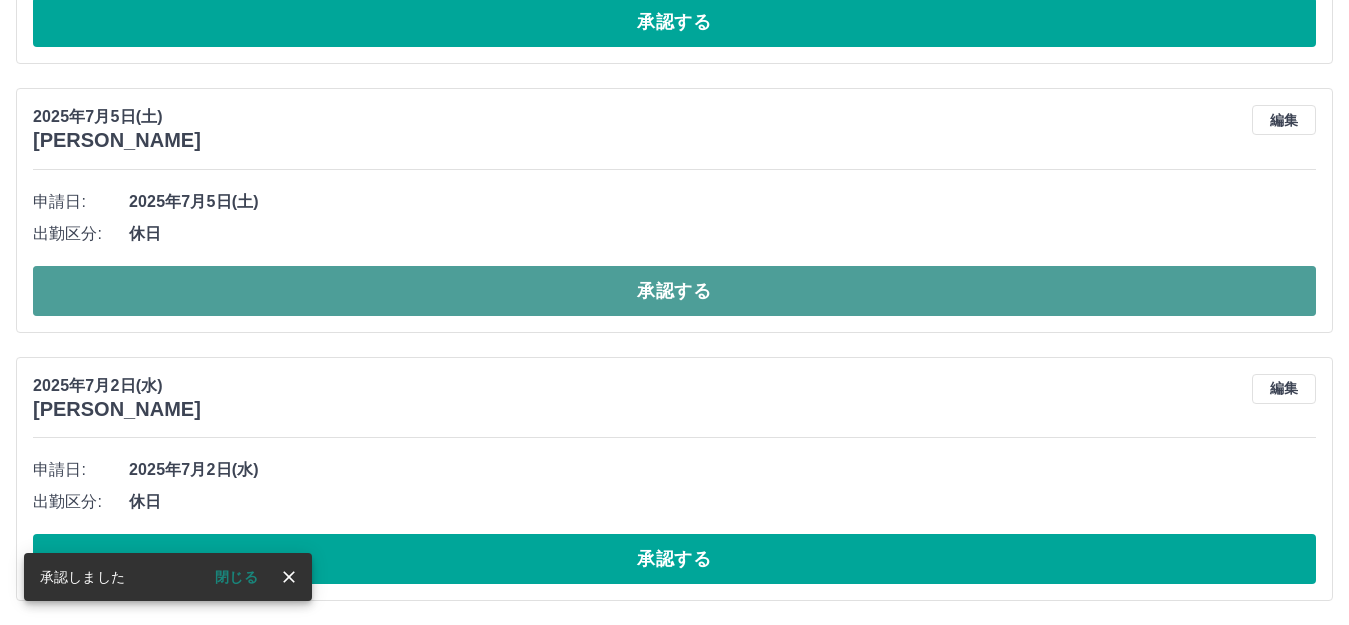 click on "承認する" at bounding box center [674, 291] 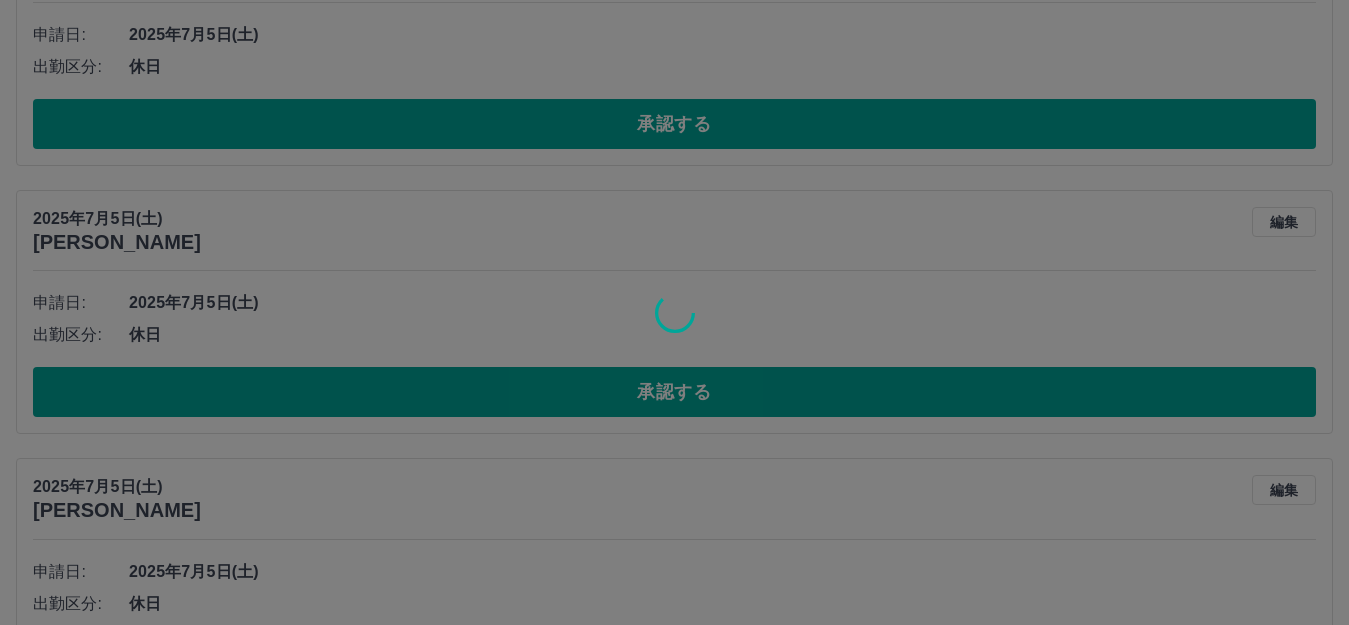 scroll, scrollTop: 286, scrollLeft: 0, axis: vertical 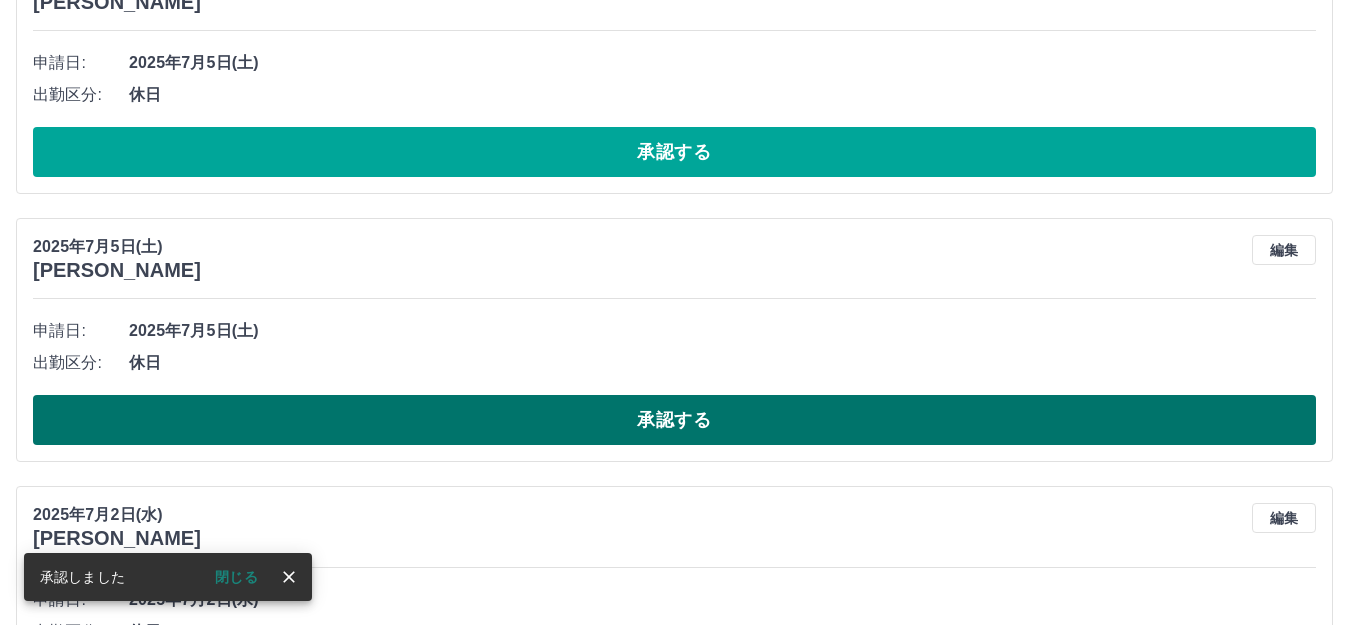 click on "承認する" at bounding box center (674, 420) 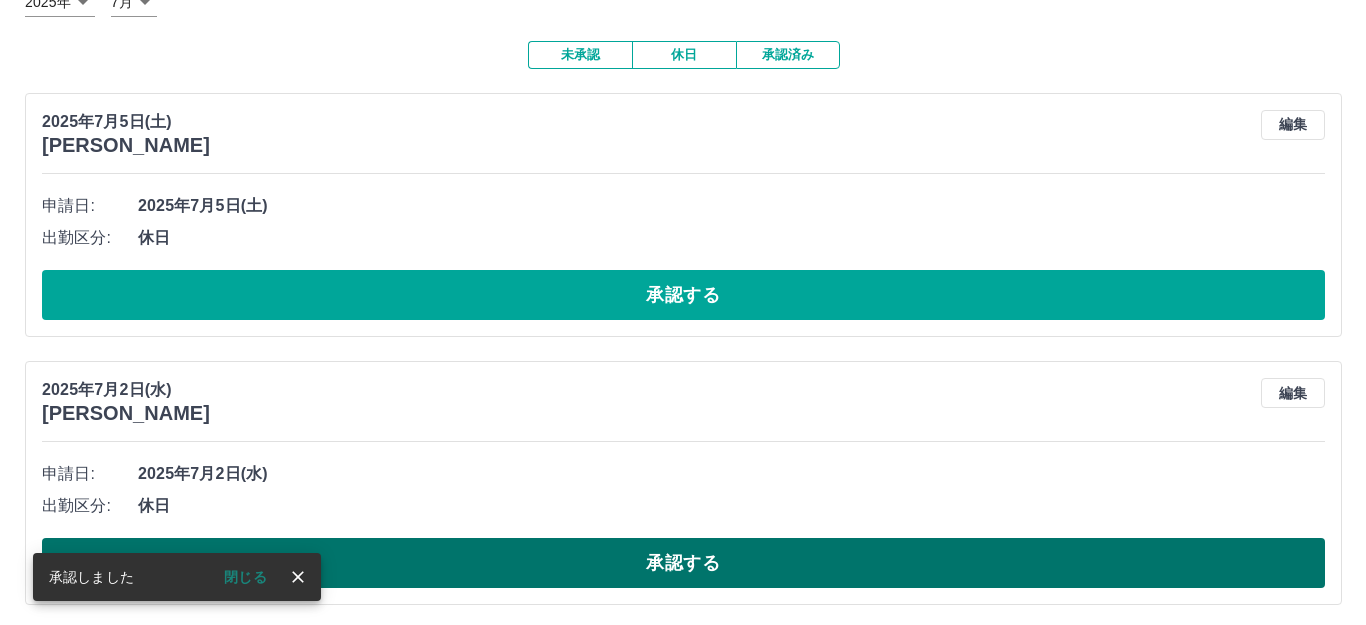 scroll, scrollTop: 0, scrollLeft: 0, axis: both 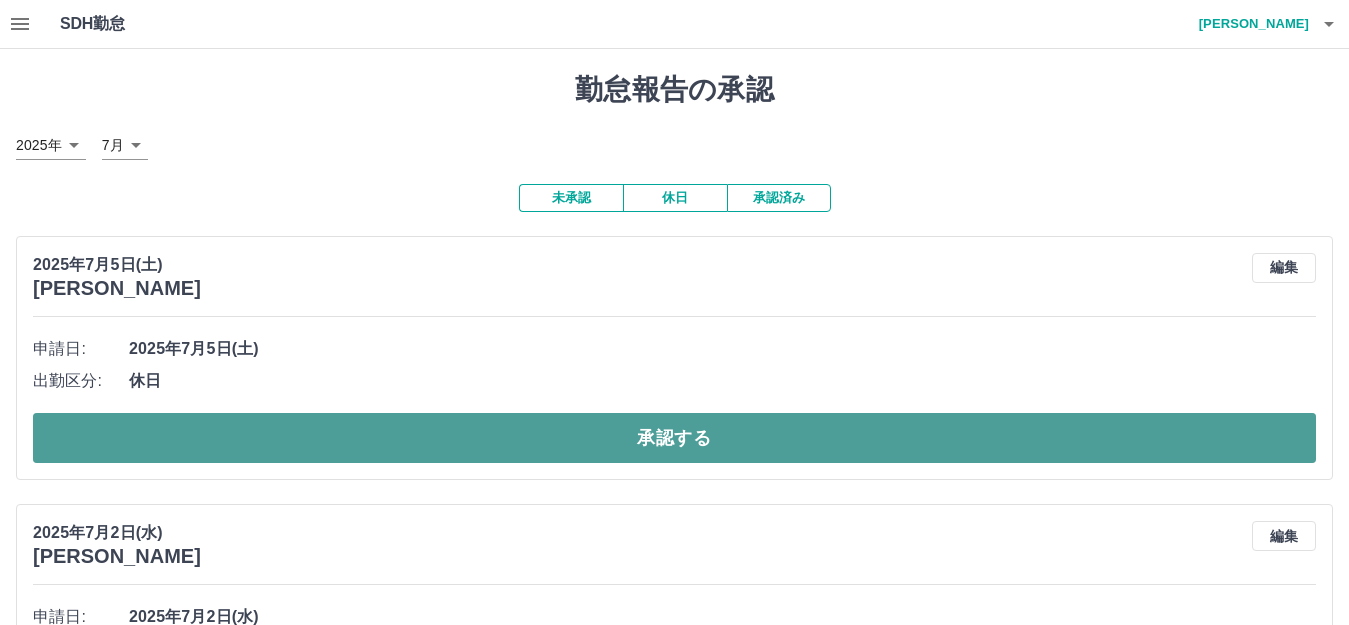 click on "承認する" at bounding box center (674, 438) 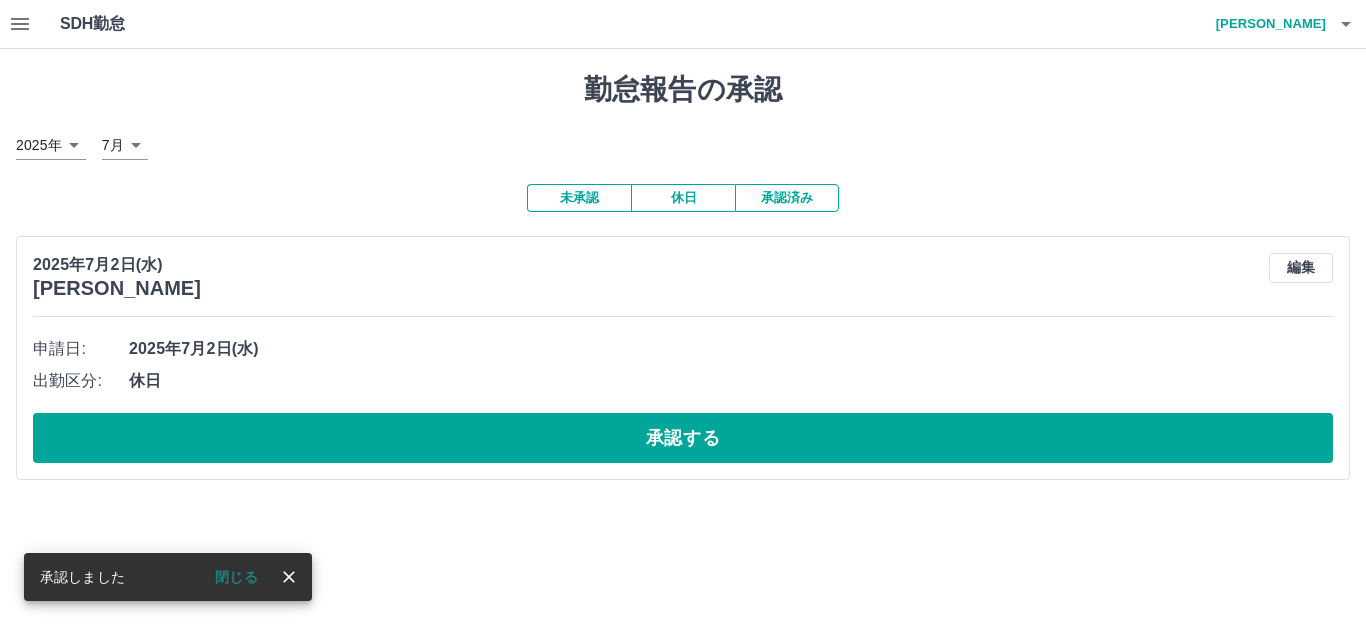 click 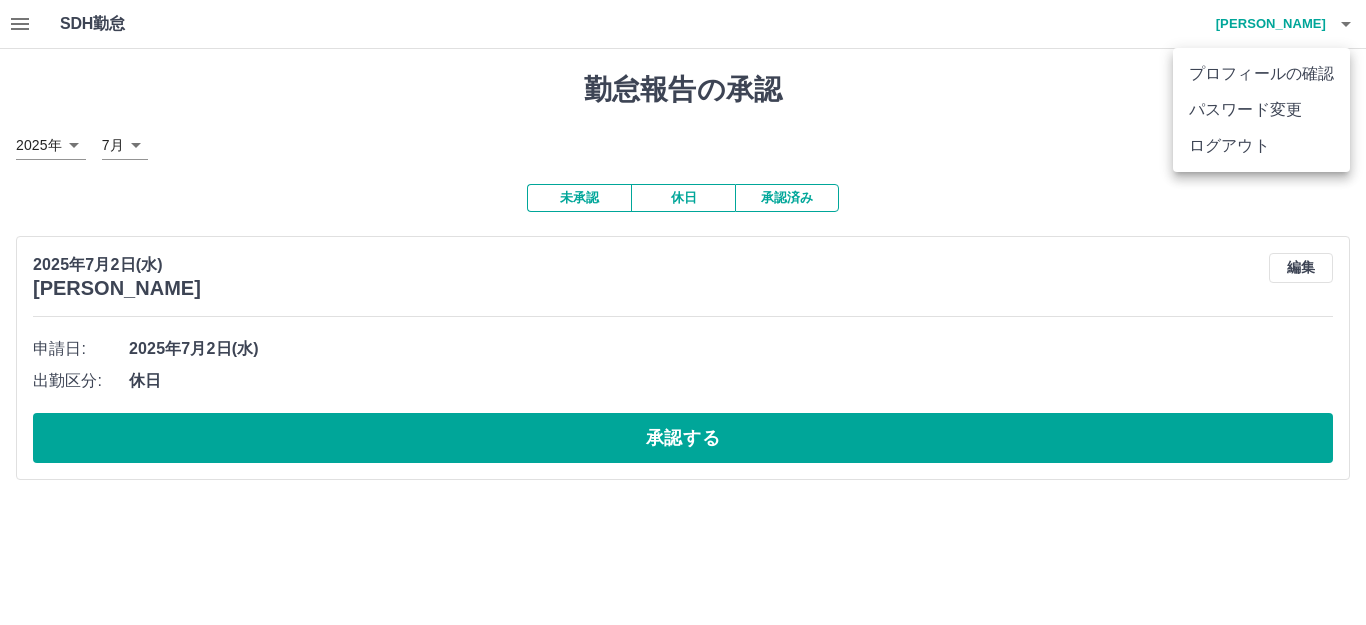 click on "ログアウト" at bounding box center [1261, 146] 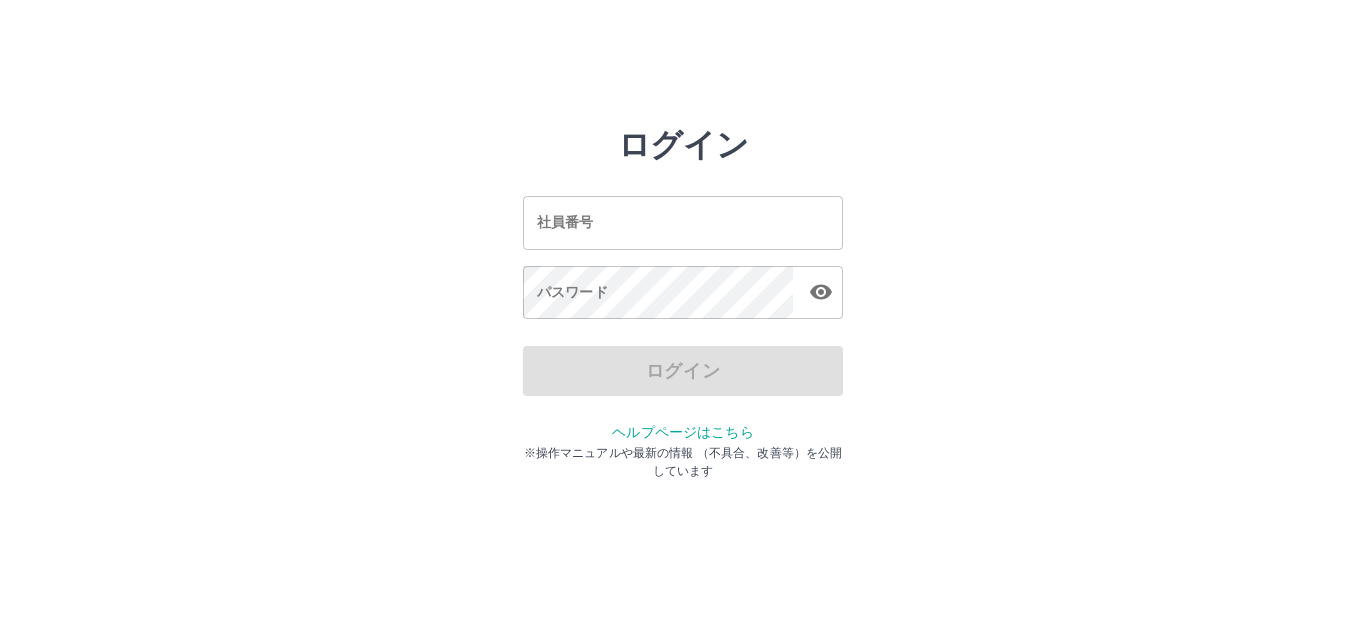 scroll, scrollTop: 0, scrollLeft: 0, axis: both 